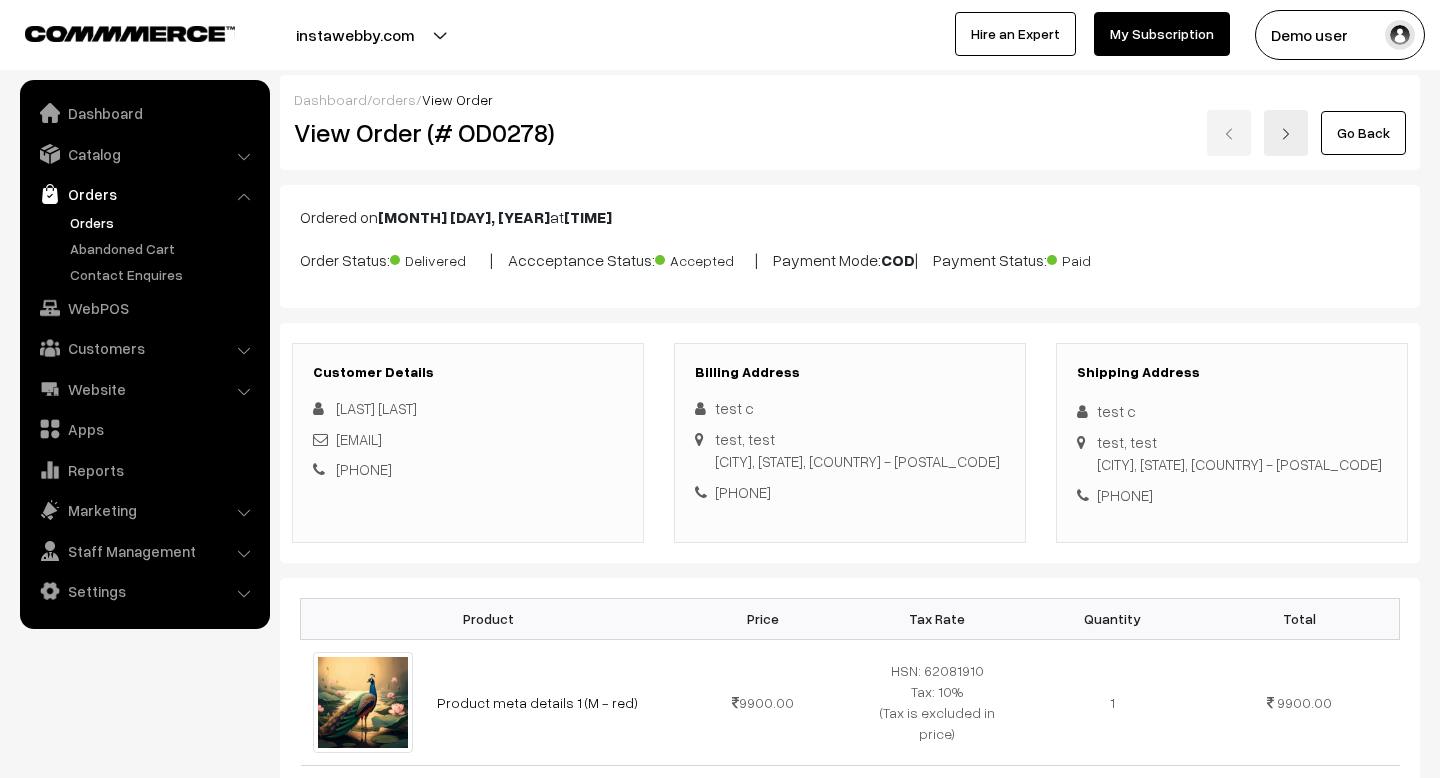 scroll, scrollTop: 0, scrollLeft: 0, axis: both 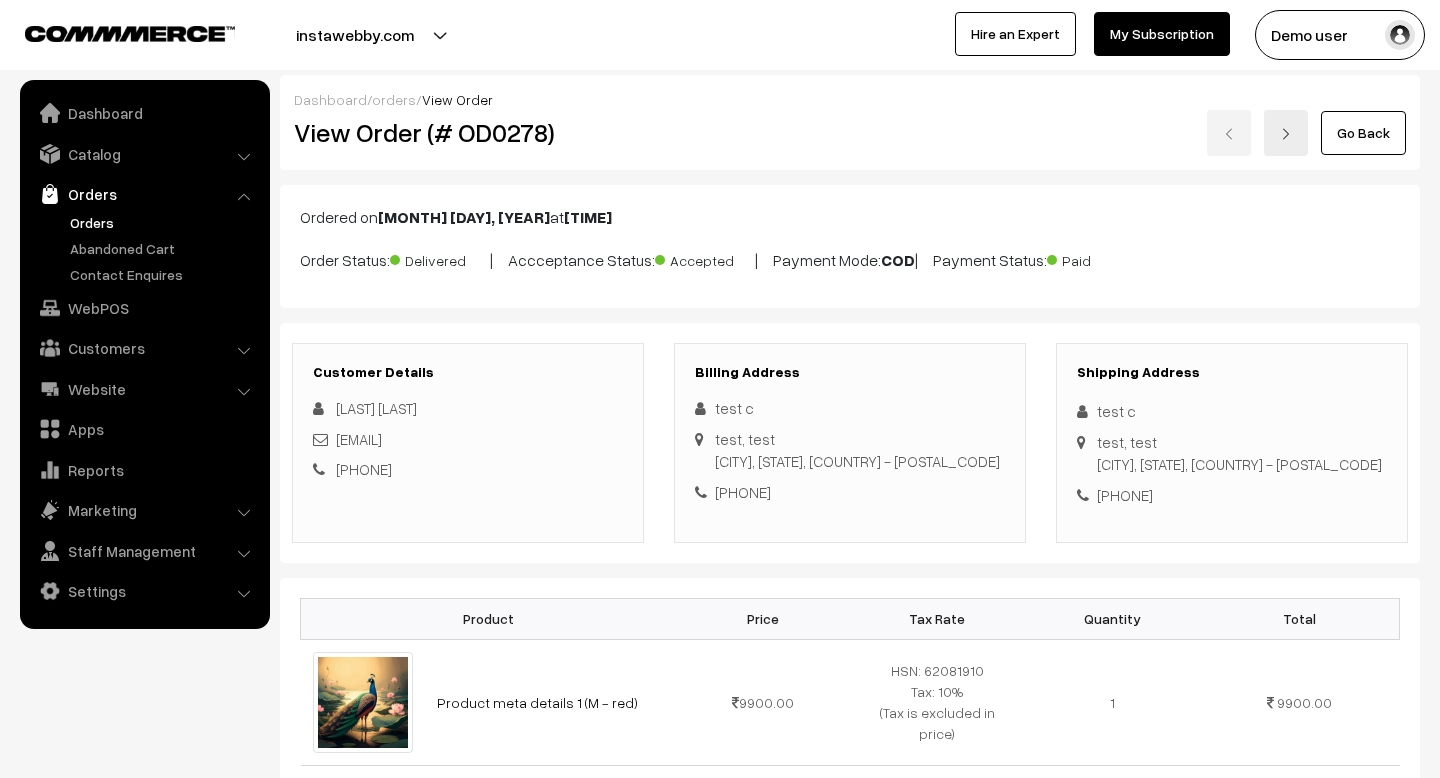 click on "Go Back" at bounding box center (1363, 133) 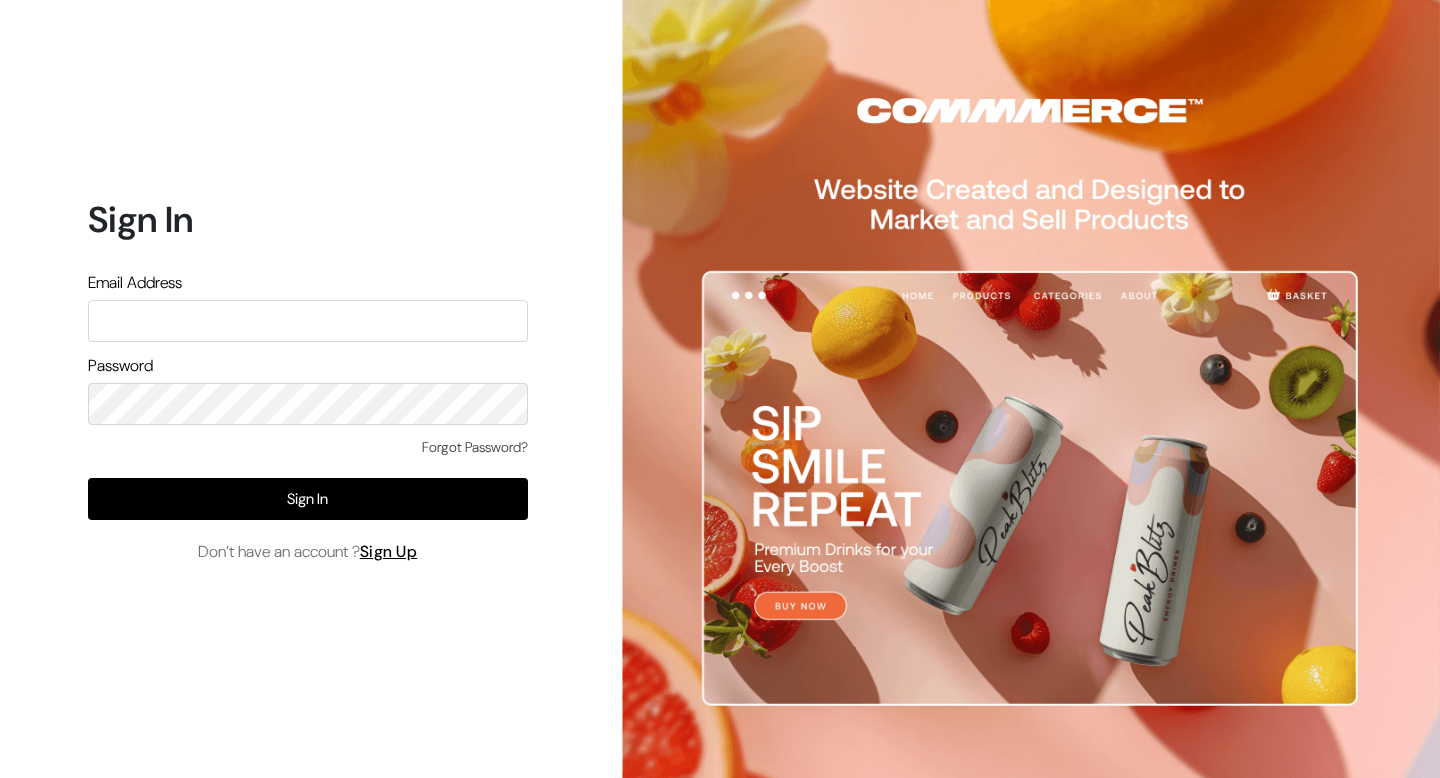 scroll, scrollTop: 0, scrollLeft: 0, axis: both 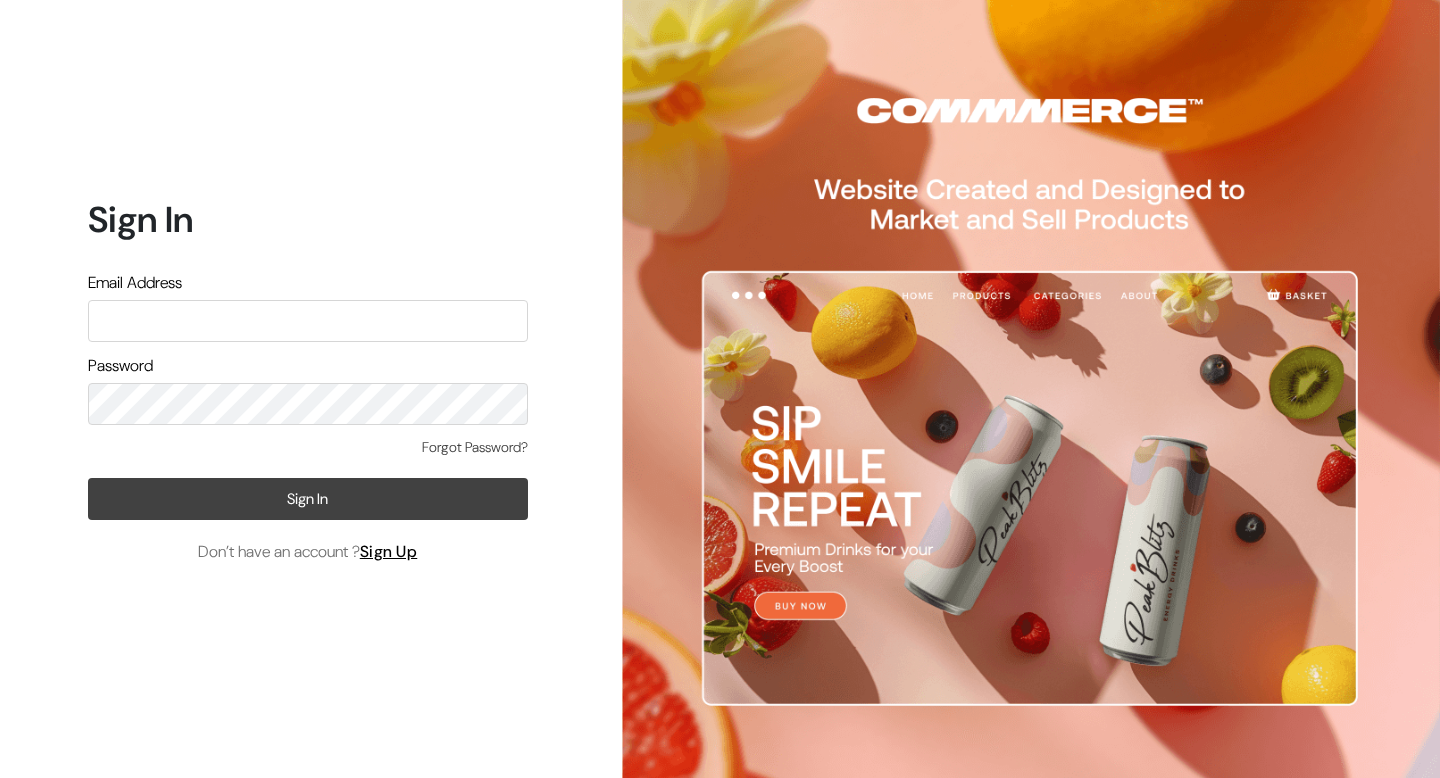 type on "demo@outdocart.in" 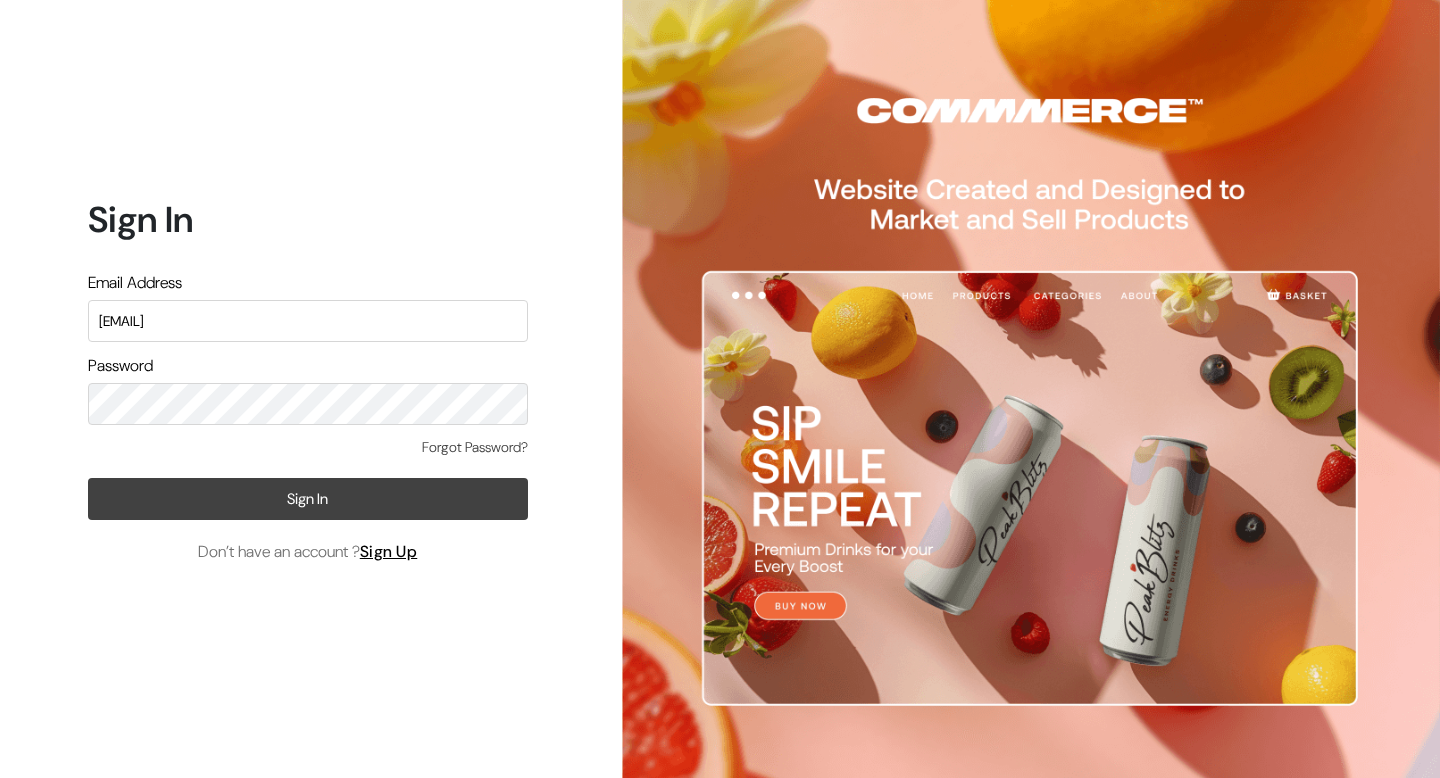 click on "Sign In" at bounding box center (308, 499) 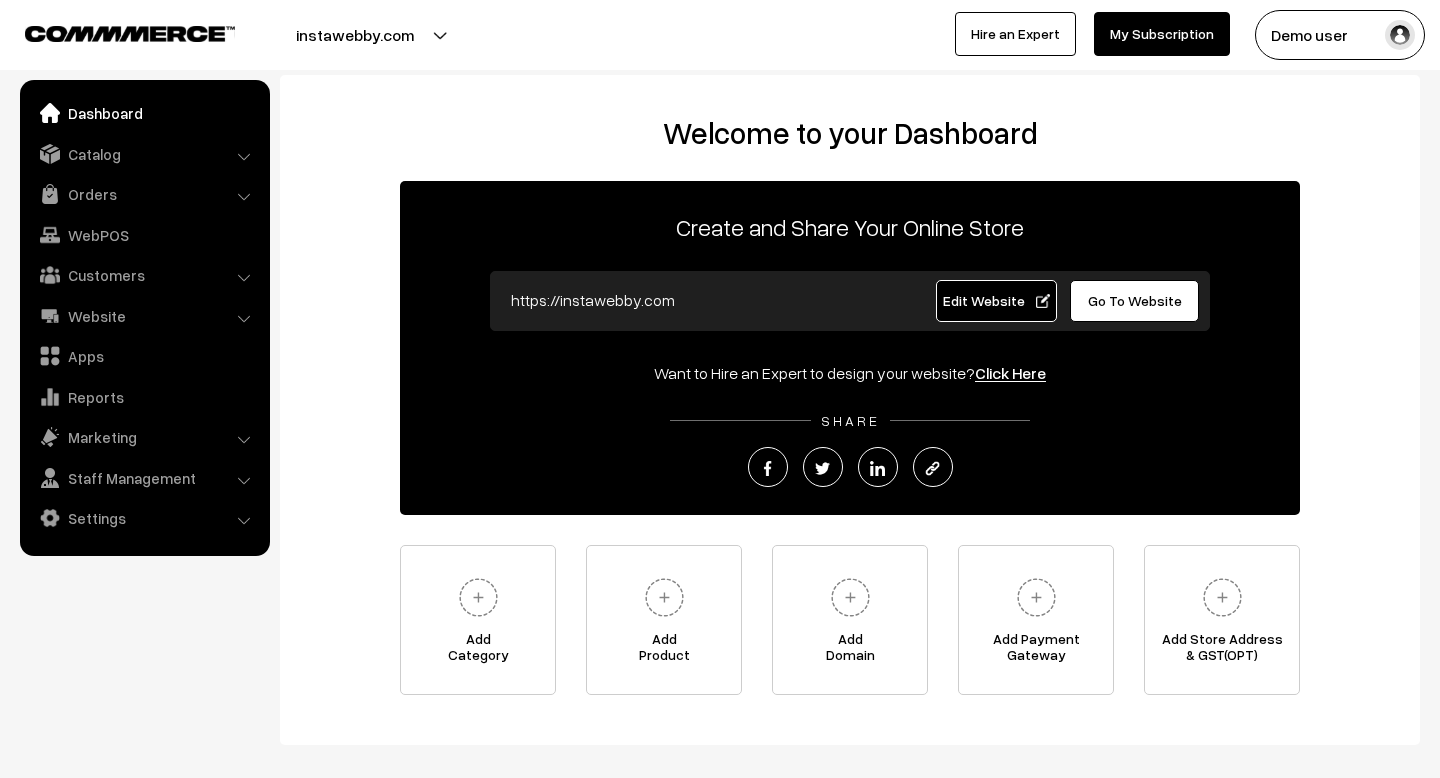 scroll, scrollTop: 96, scrollLeft: 0, axis: vertical 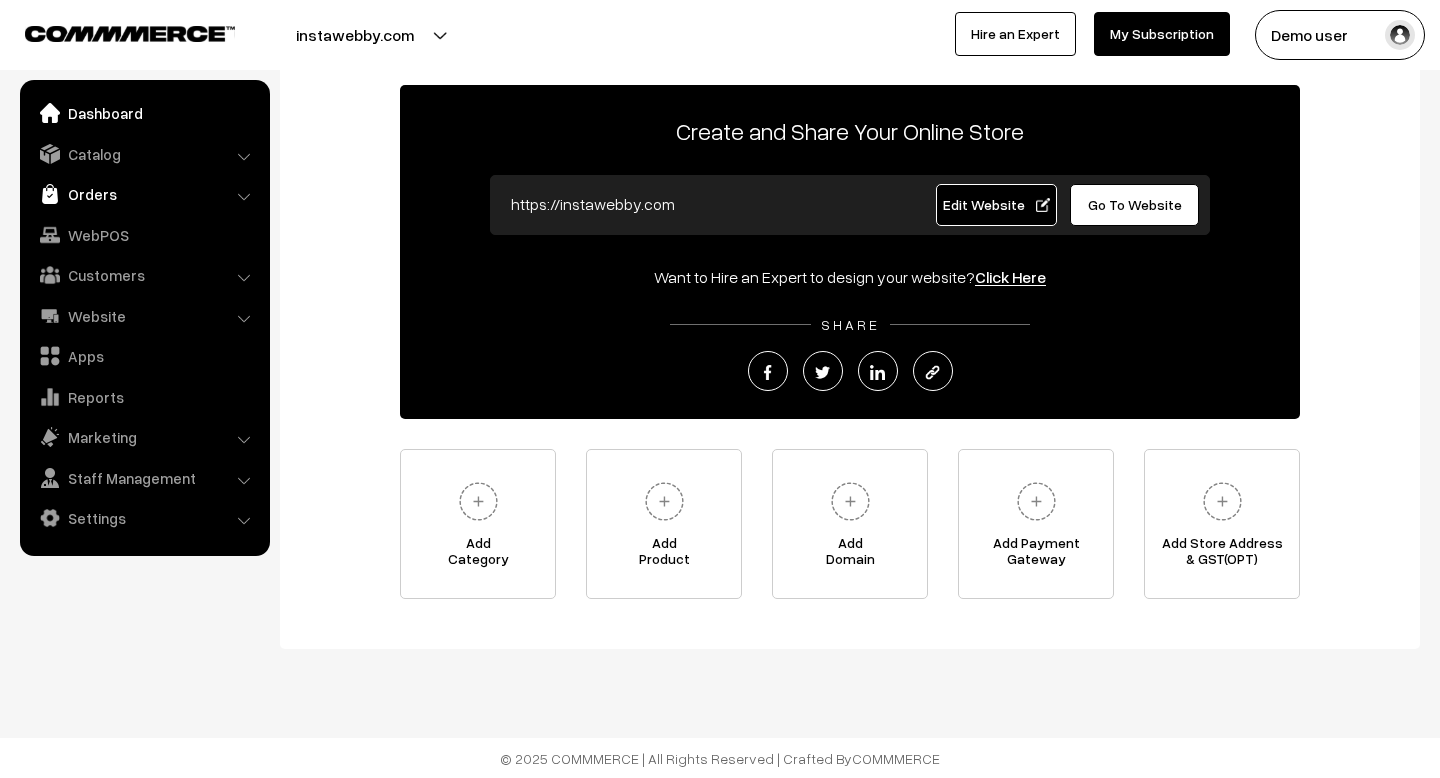 click on "Orders" at bounding box center (144, 194) 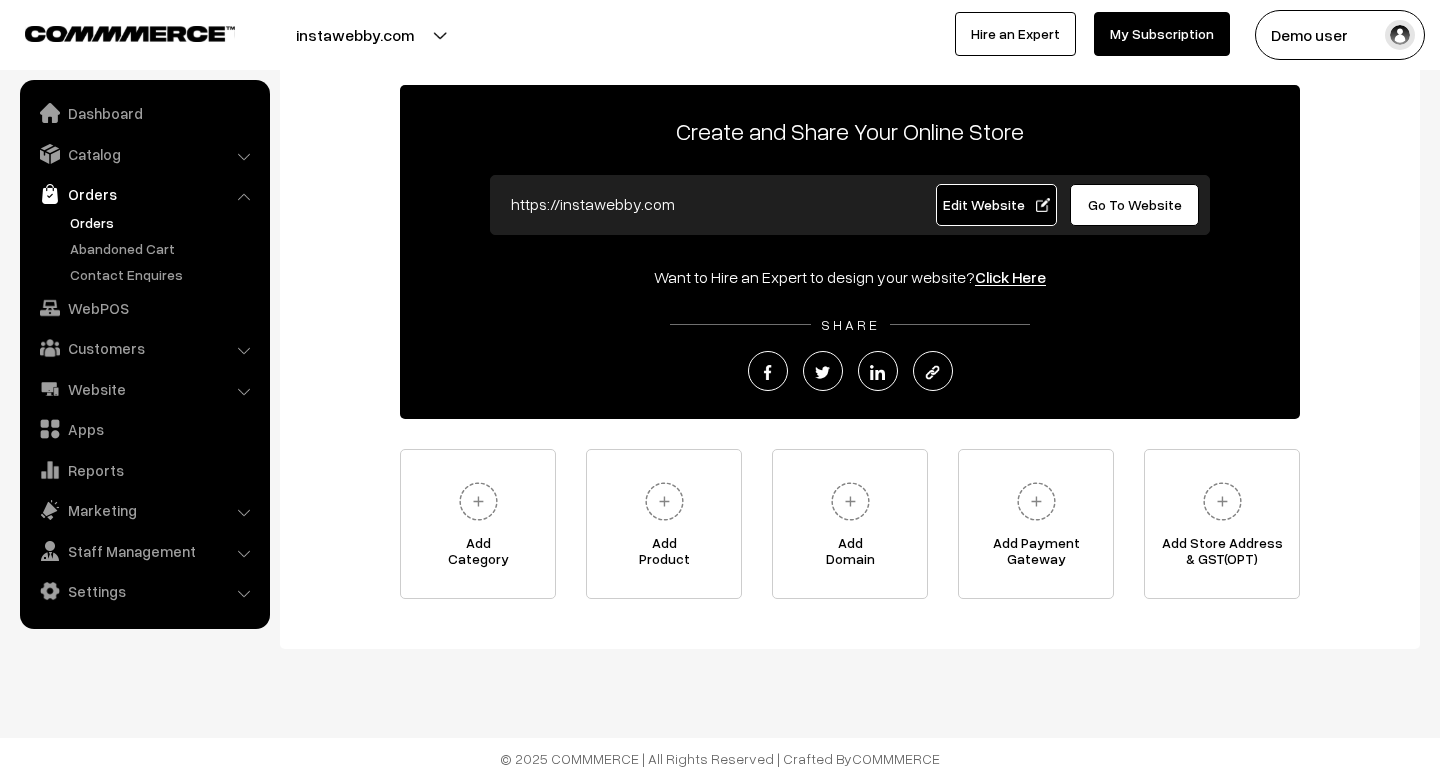 click on "Orders" at bounding box center [164, 222] 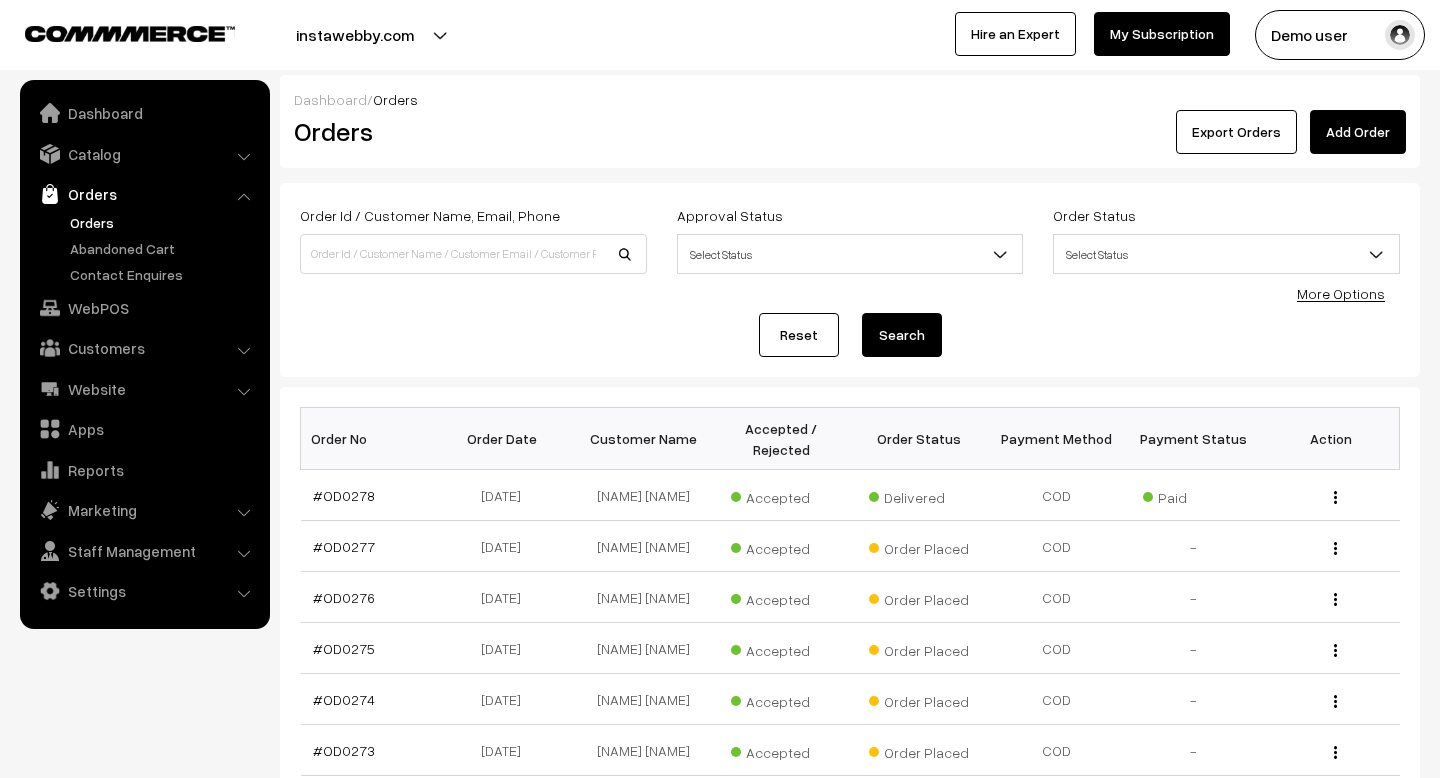 scroll, scrollTop: 0, scrollLeft: 0, axis: both 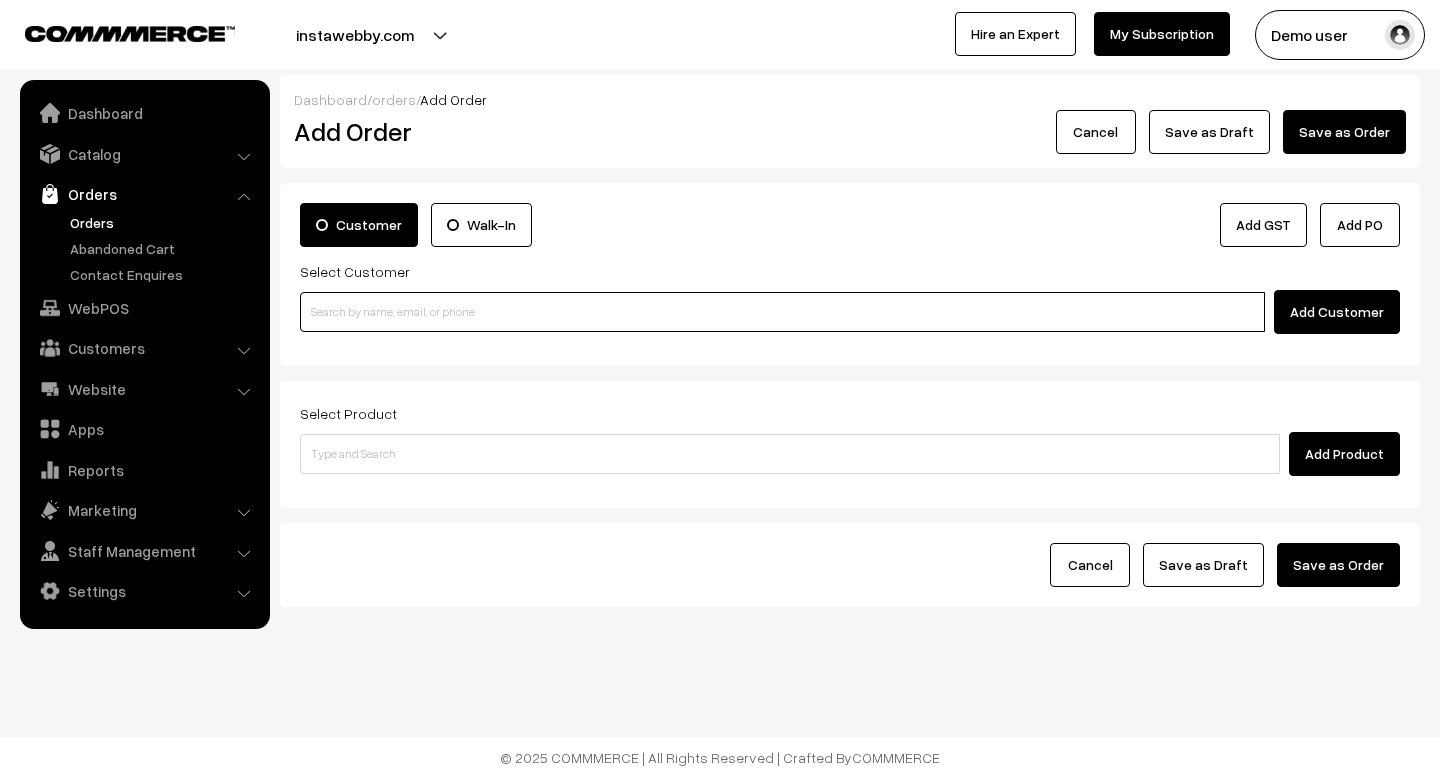 click at bounding box center (782, 312) 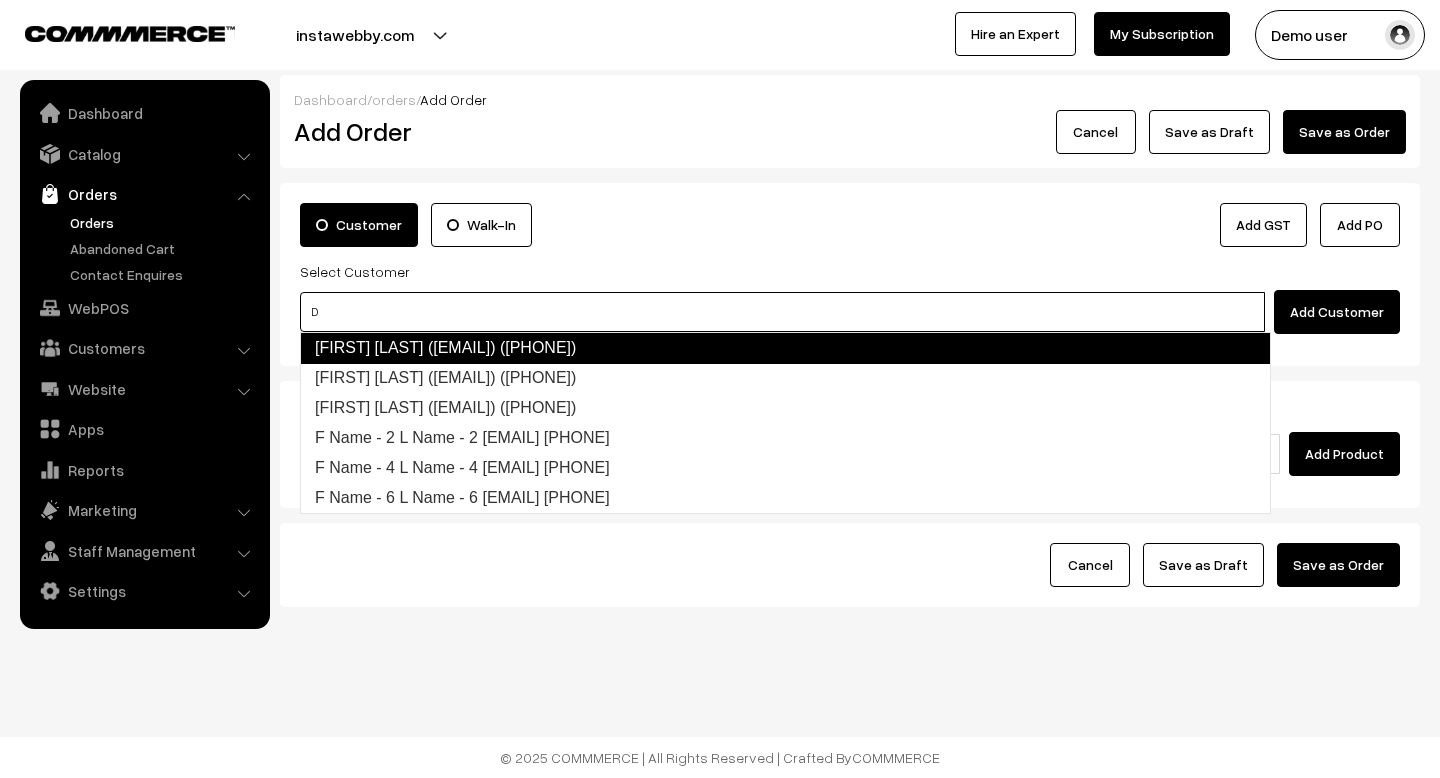 click on "[FIRST] [LAST] ([EMAIL]) ([PHONE])" at bounding box center (785, 348) 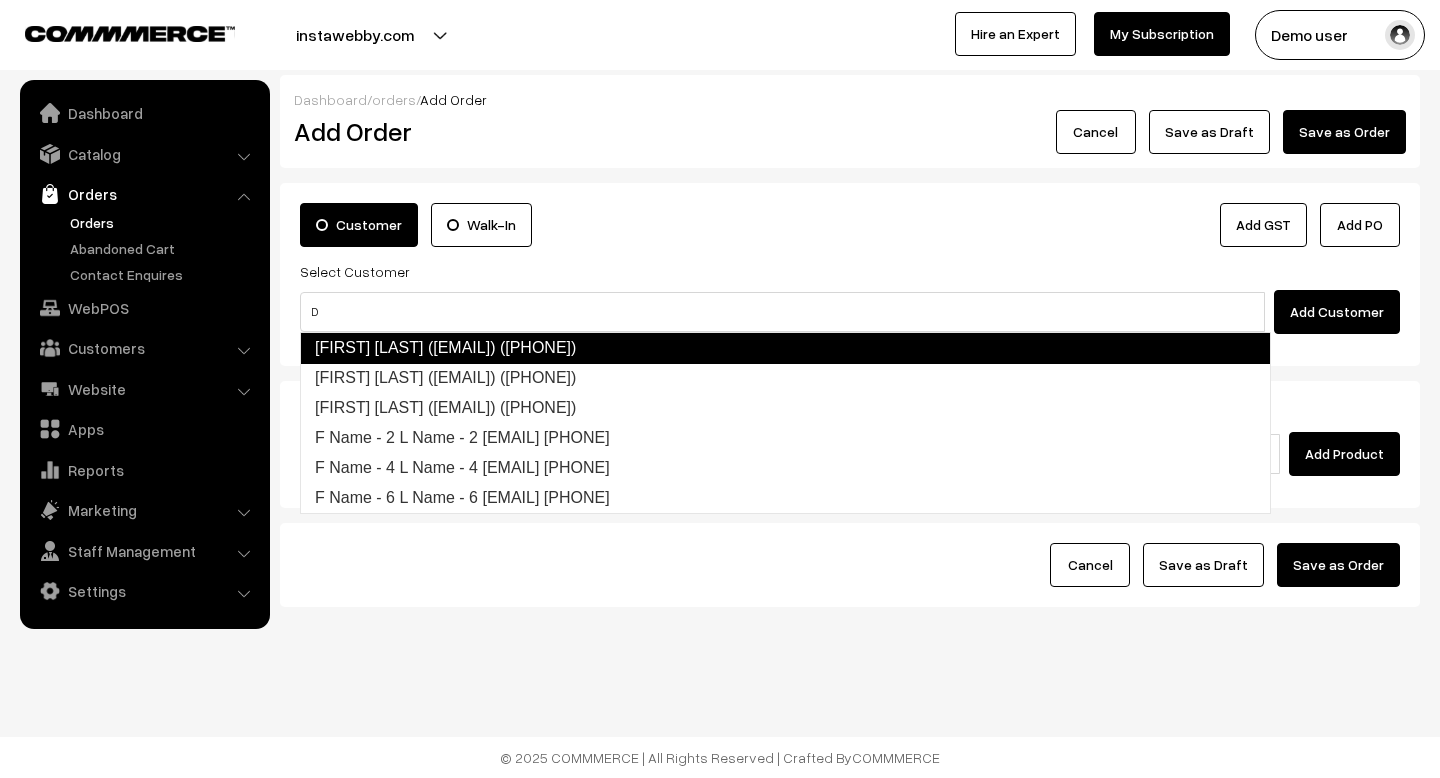 type 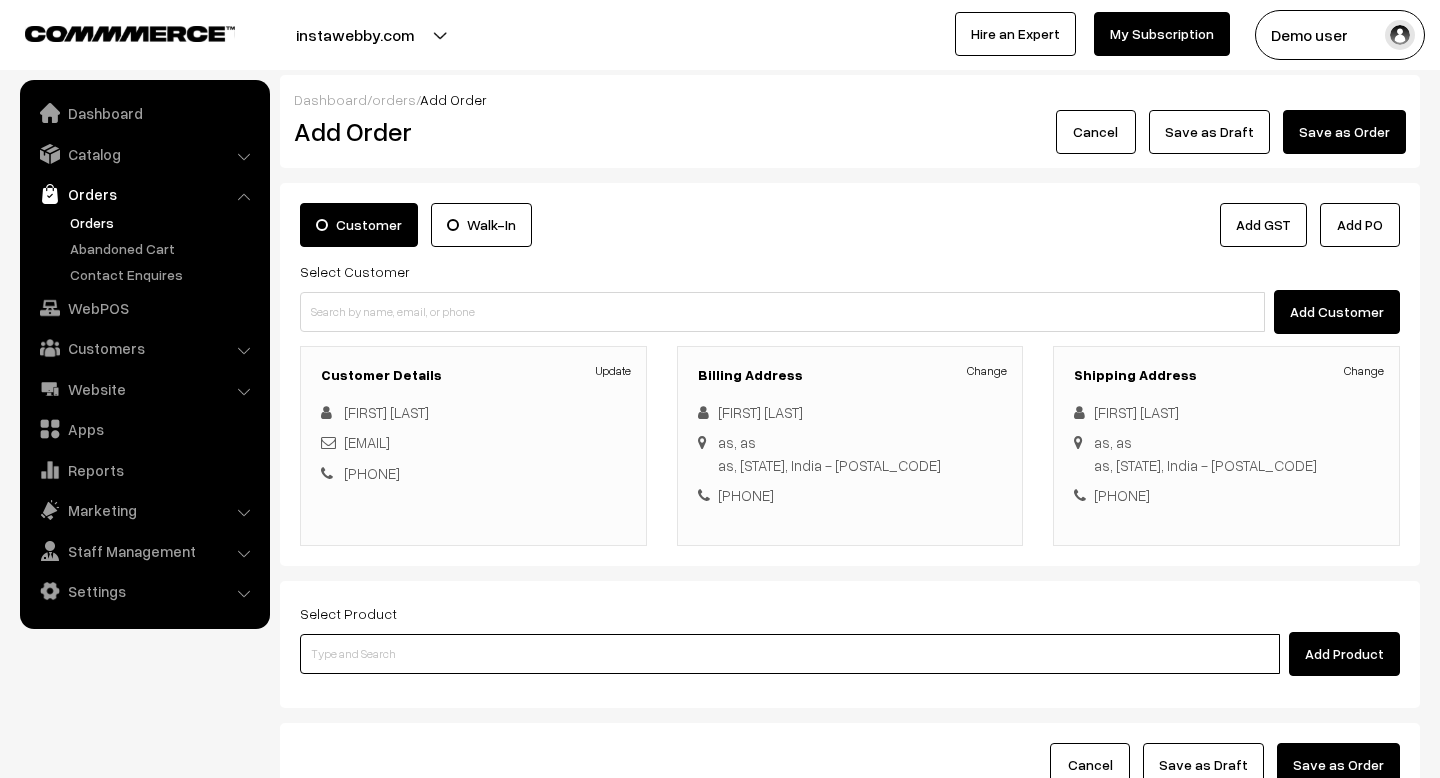 click at bounding box center [790, 654] 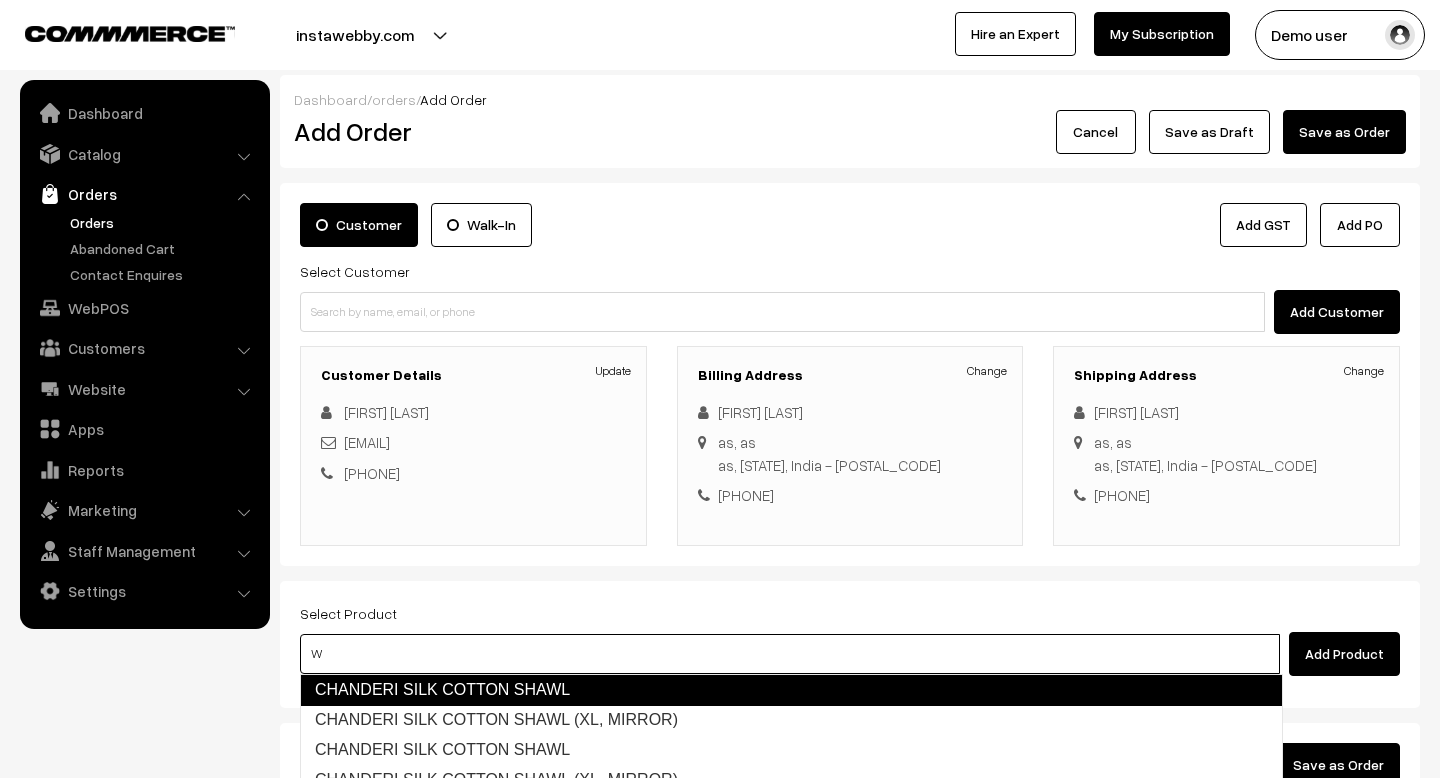 click on "CHANDERI SILK COTTON SHAWL" at bounding box center (791, 690) 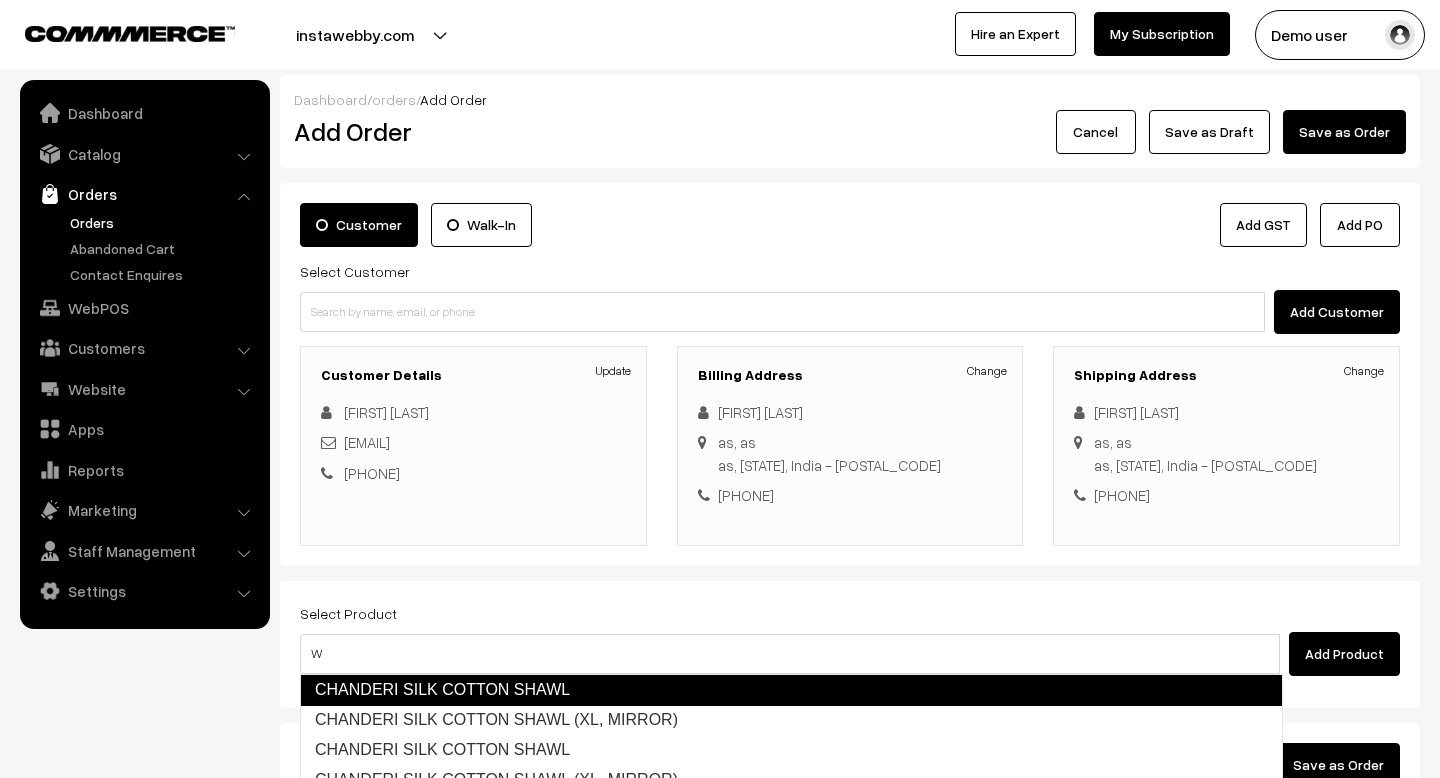 type 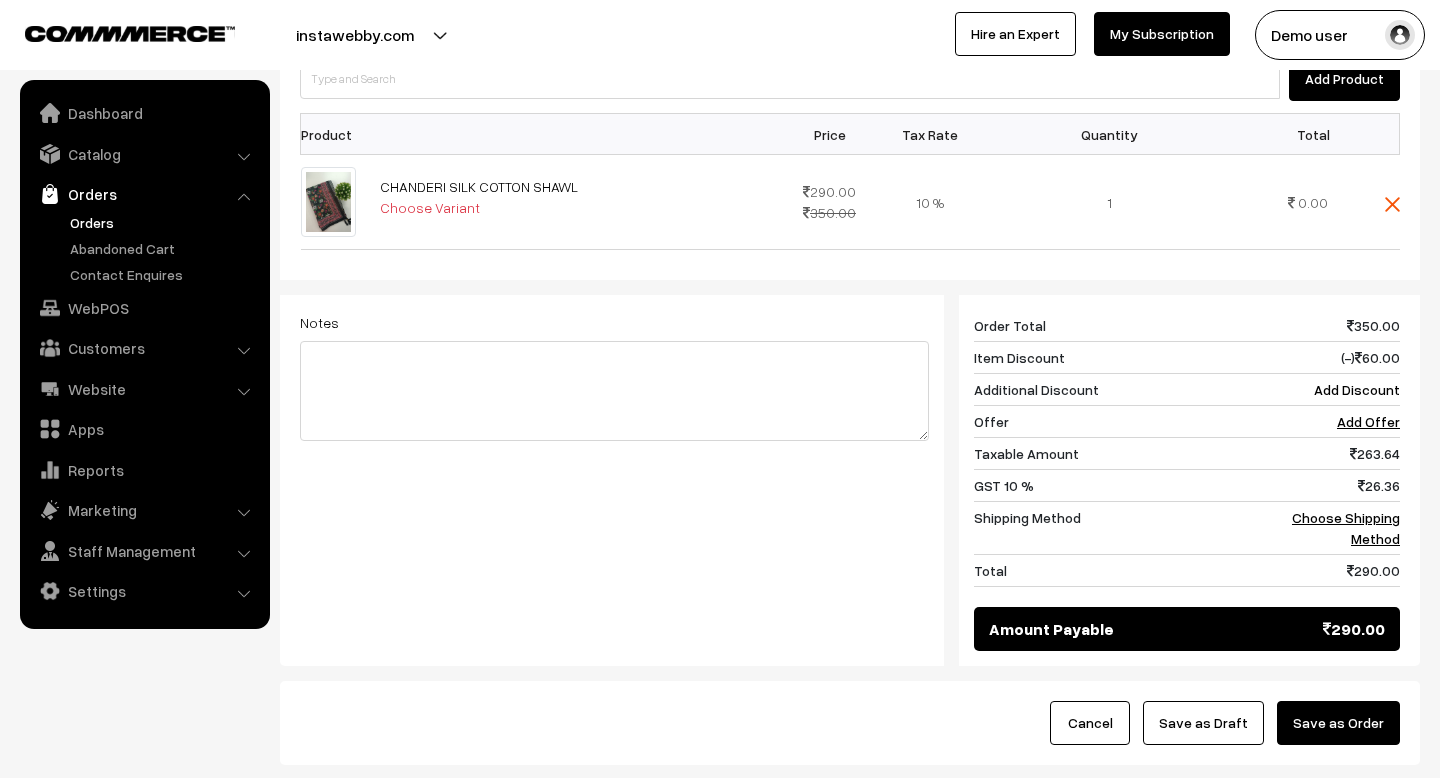 scroll, scrollTop: 646, scrollLeft: 0, axis: vertical 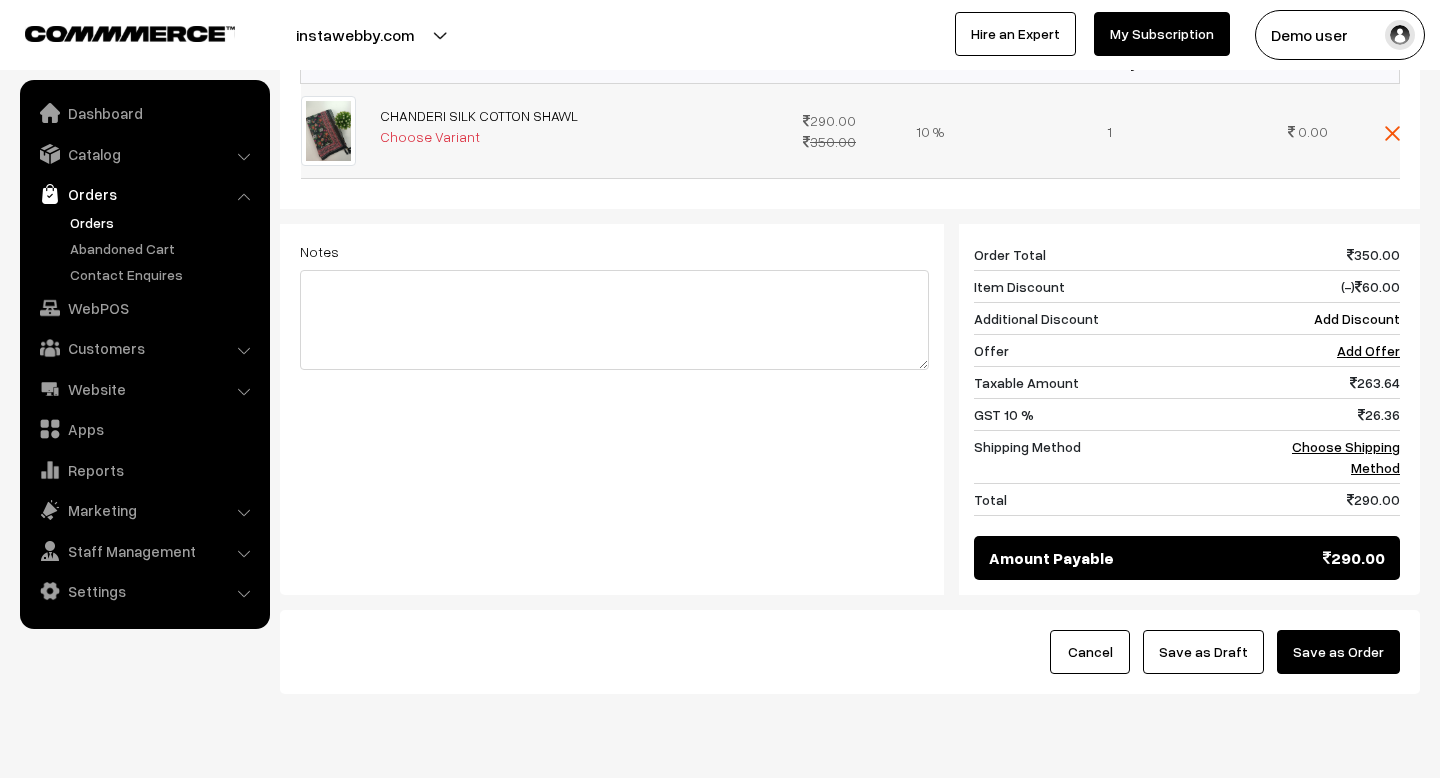 click on "Choose Variant" at bounding box center (479, 136) 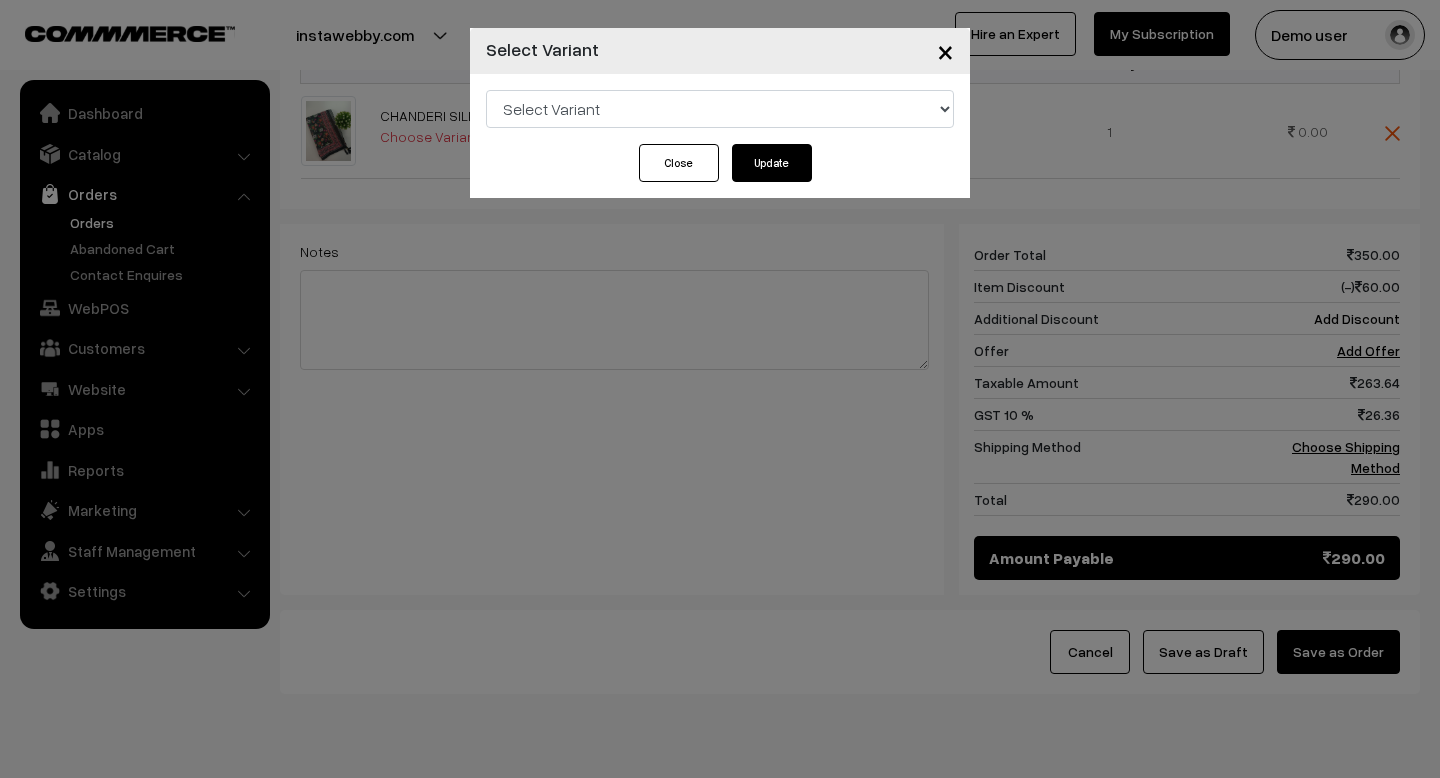 click on "Select Variant CHANDERI SILK COTTON SHAWL (XL, MIRROR)" at bounding box center (720, 109) 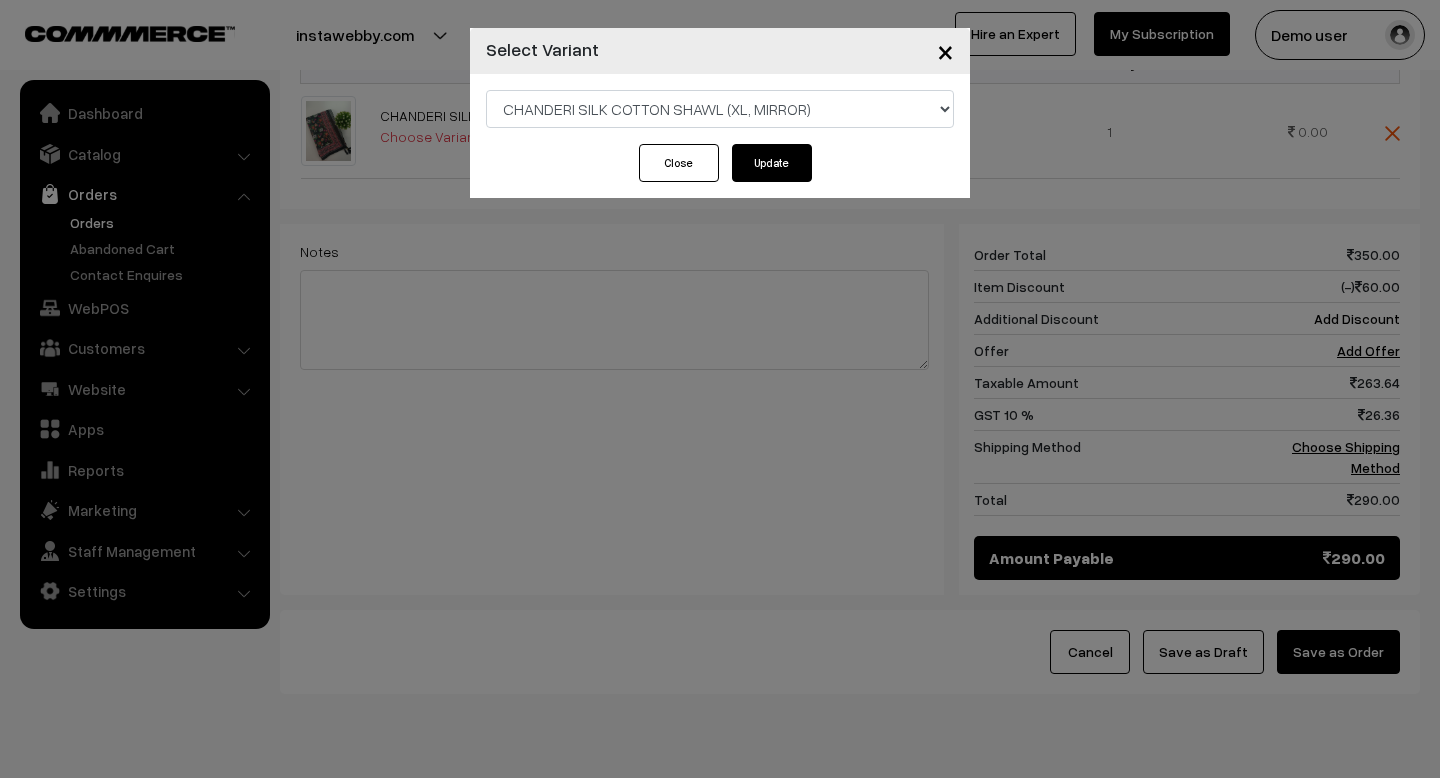 click on "Update" at bounding box center [772, 163] 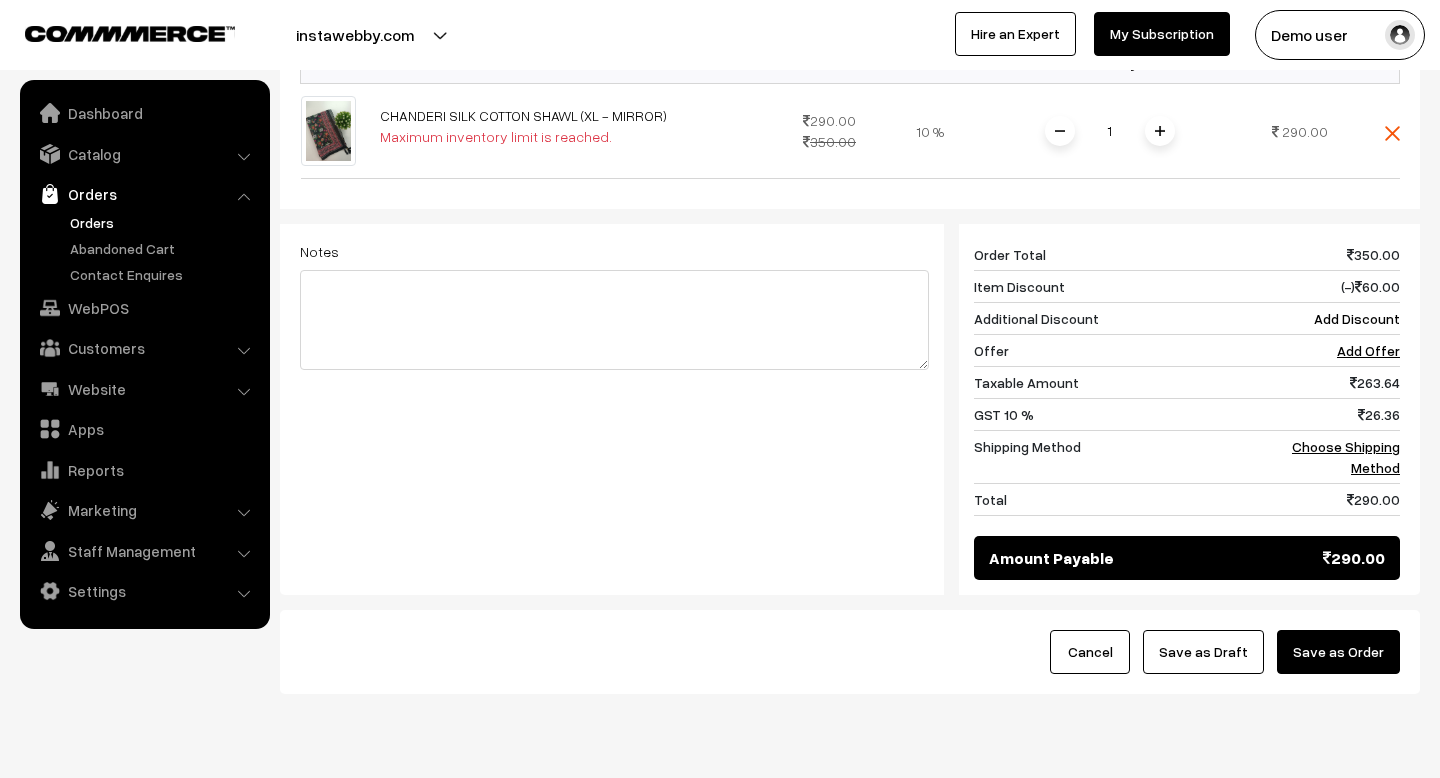click on "Save as Order" at bounding box center [1338, 652] 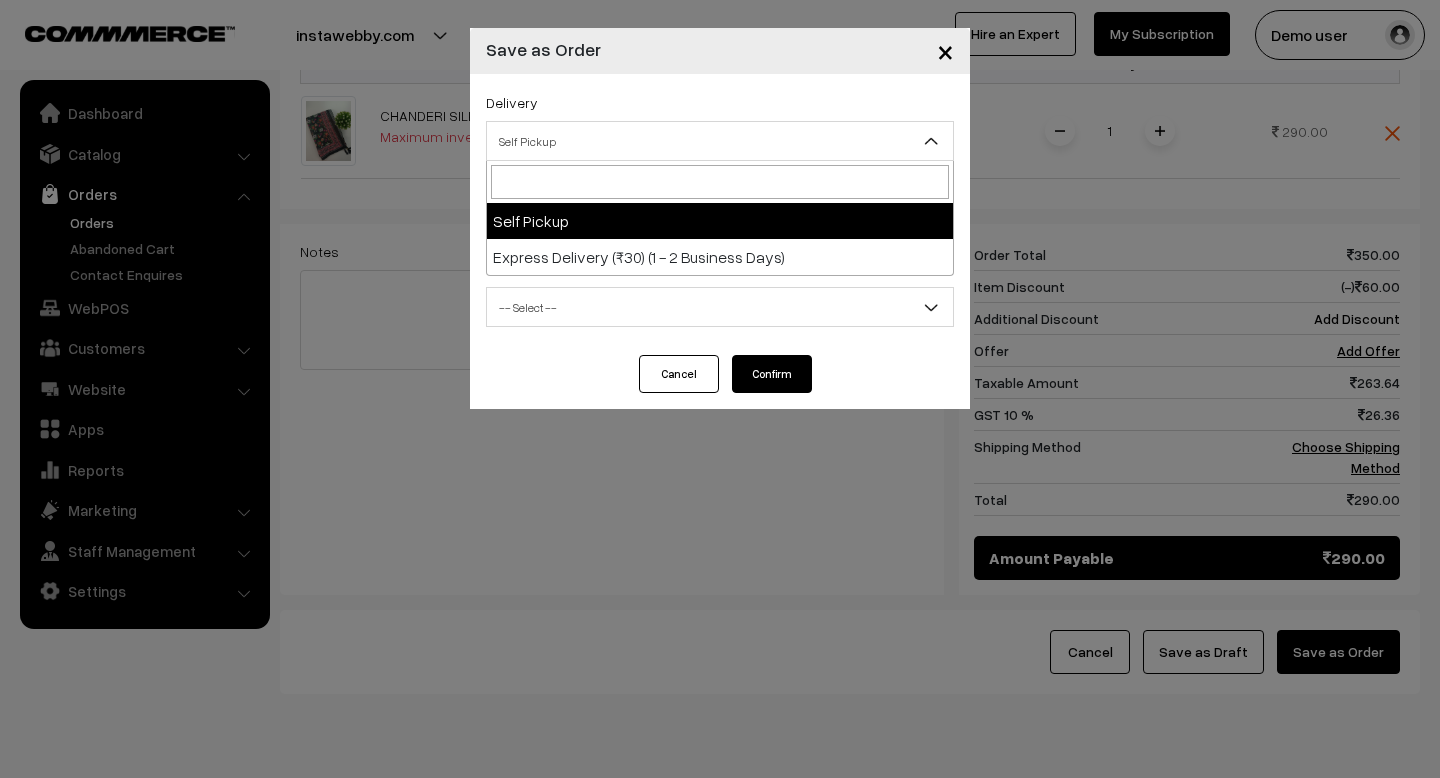 click on "Self Pickup" at bounding box center (720, 141) 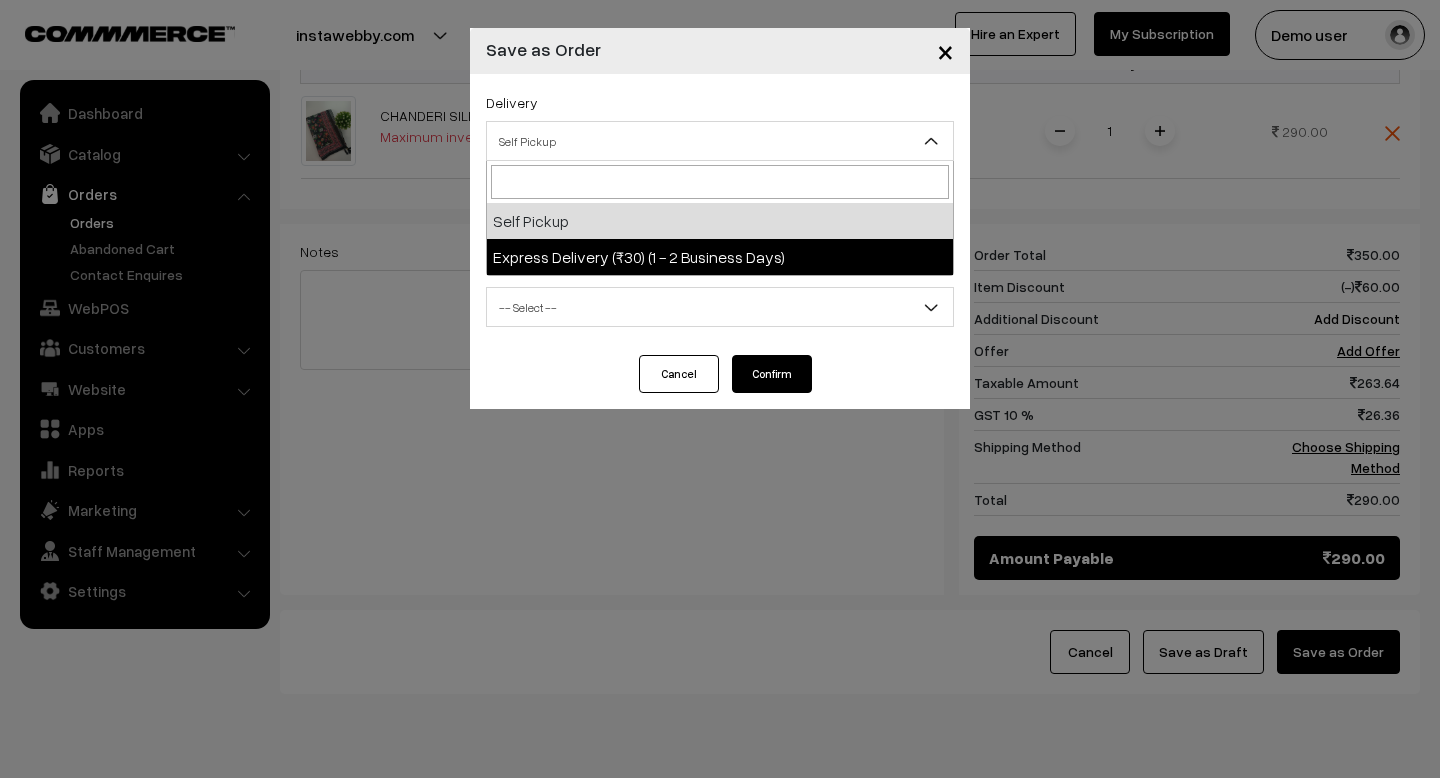 select on "ED1" 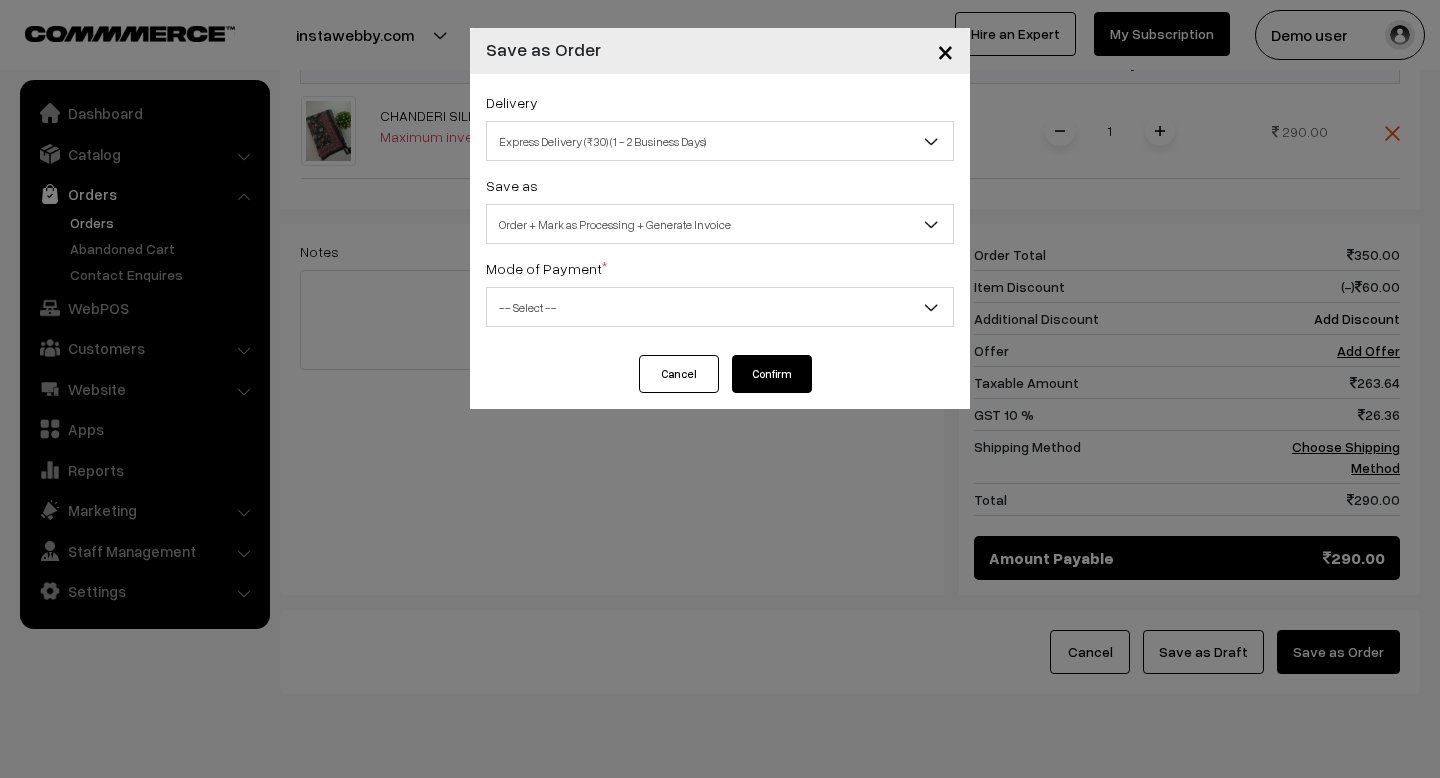 click on "Order + Mark as Processing + Generate Invoice" at bounding box center (720, 224) 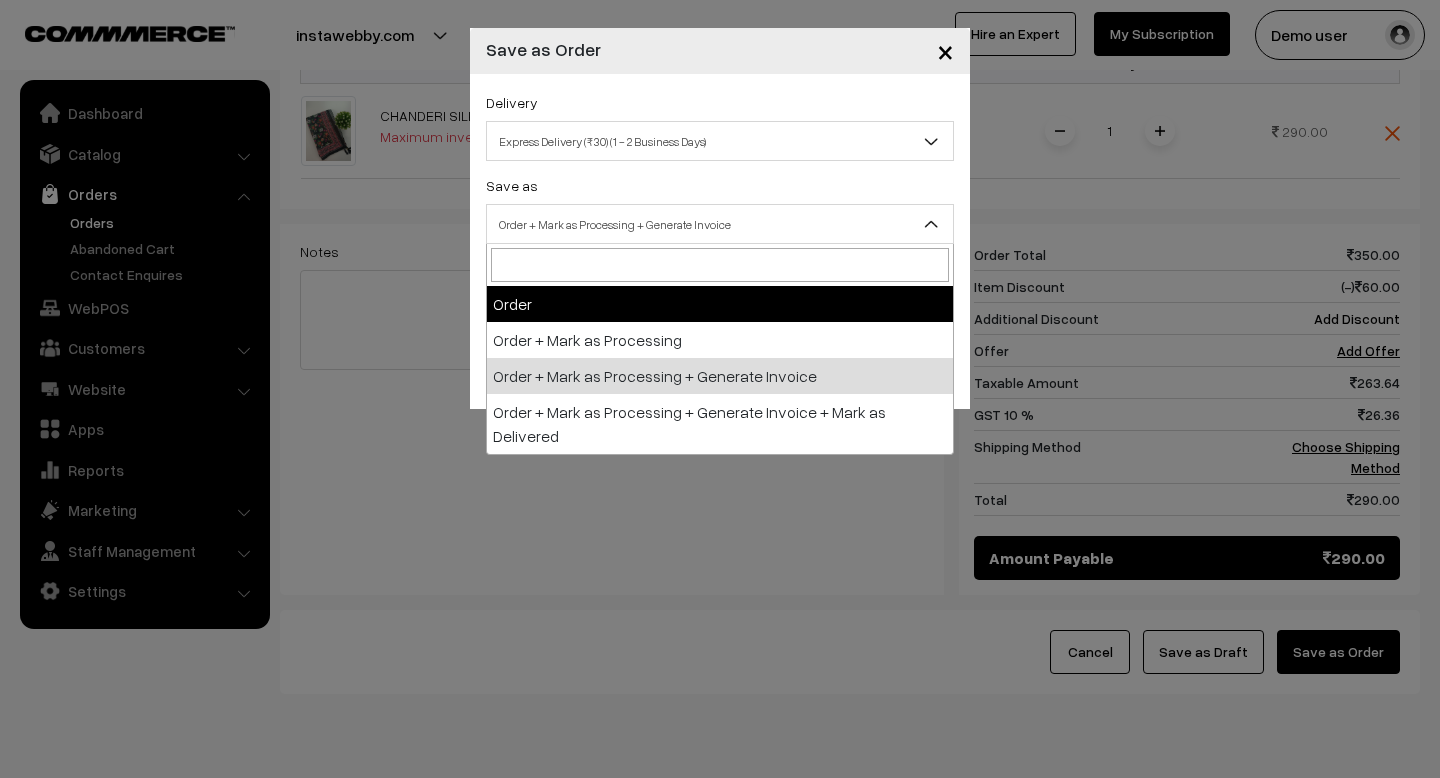 click on "Save as
Order
Order + Mark as Processing
Order + Mark as Processing + Generate Invoice
Order + Mark as Processing + Generate Invoice + Mark as Delivered
Order + Mark as Processing + Generate Invoice" at bounding box center [720, 208] 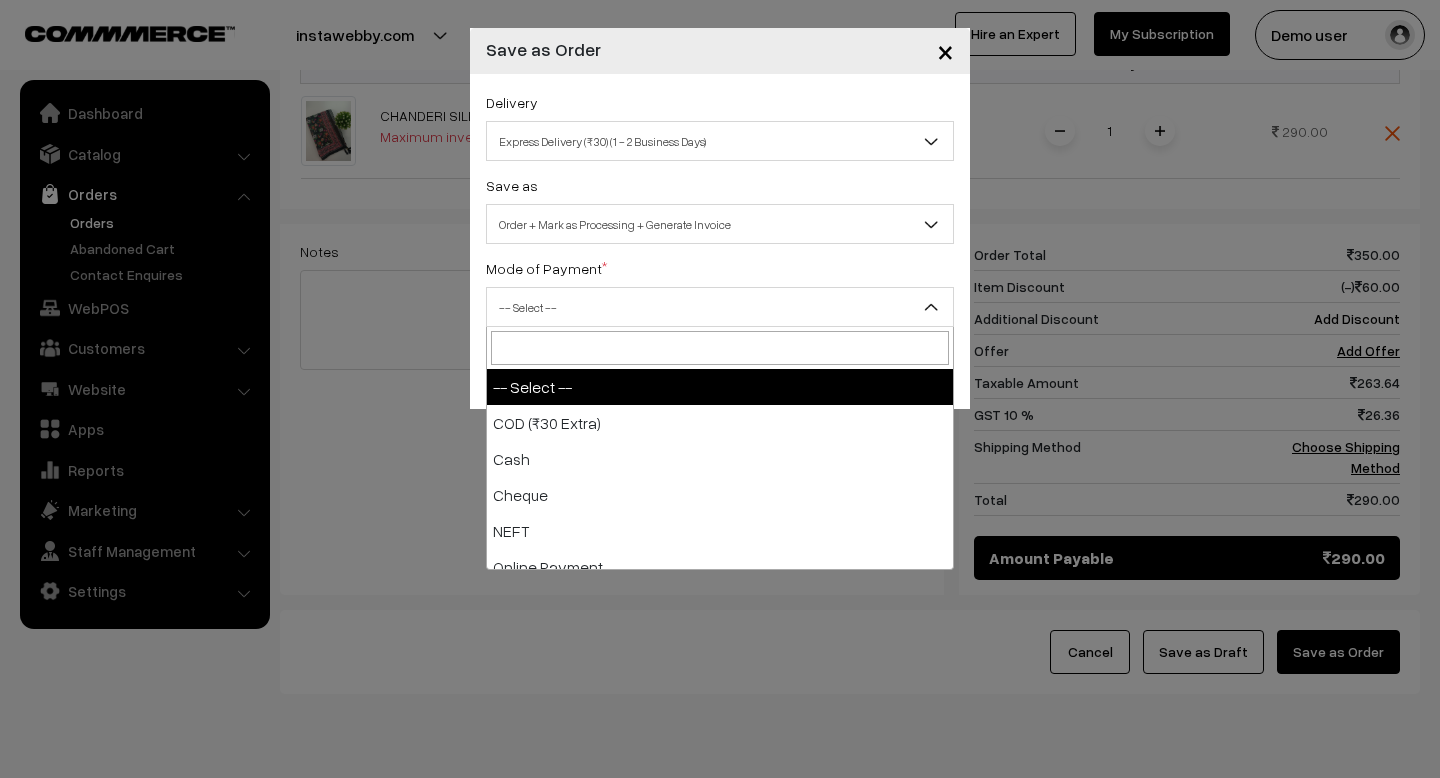 click on "-- Select --" at bounding box center [720, 307] 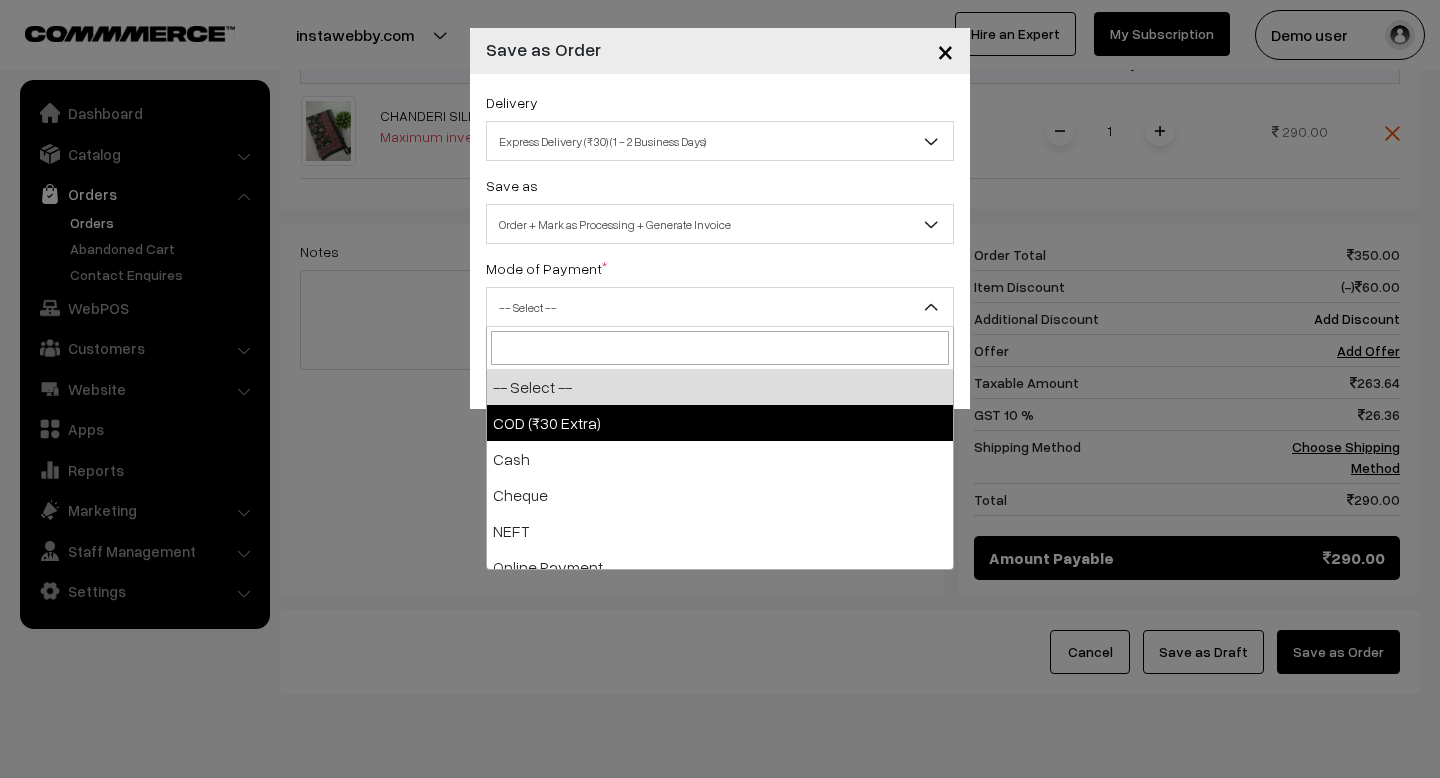 select on "1" 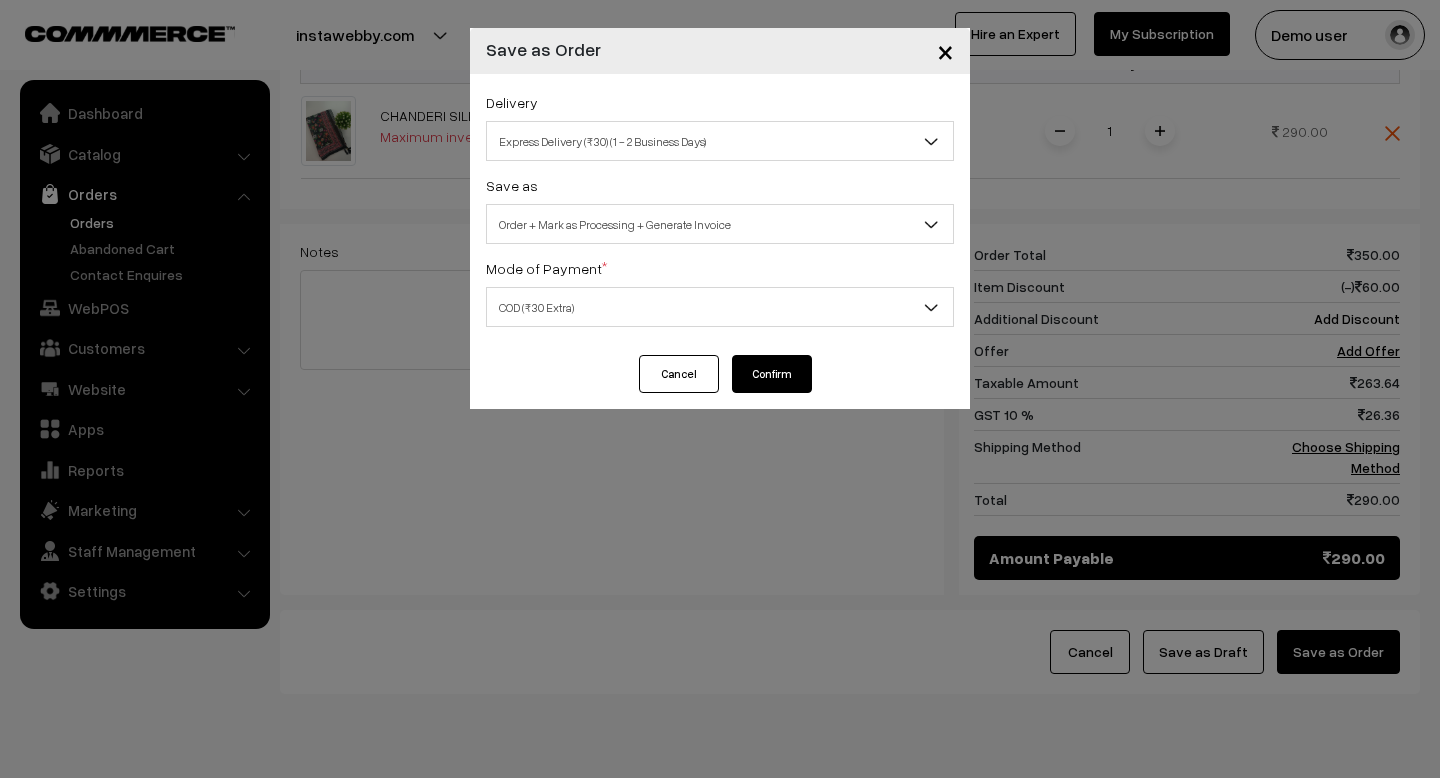 click on "Delivery
Self Pickup
Express Delivery
(₹30) (1 - 2 Business Days)
Express Delivery
(₹30) (1 - 2 Business Days)
Save as
Order
Order + Mark as Processing
Order + Mark as Processing + Generate Invoice
Order + Mark as Processing + Generate Invoice + Mark as Delivered
Order + Mark as Processing + Generate Invoice
Mode of Payment *
-- Select --" at bounding box center [720, 214] 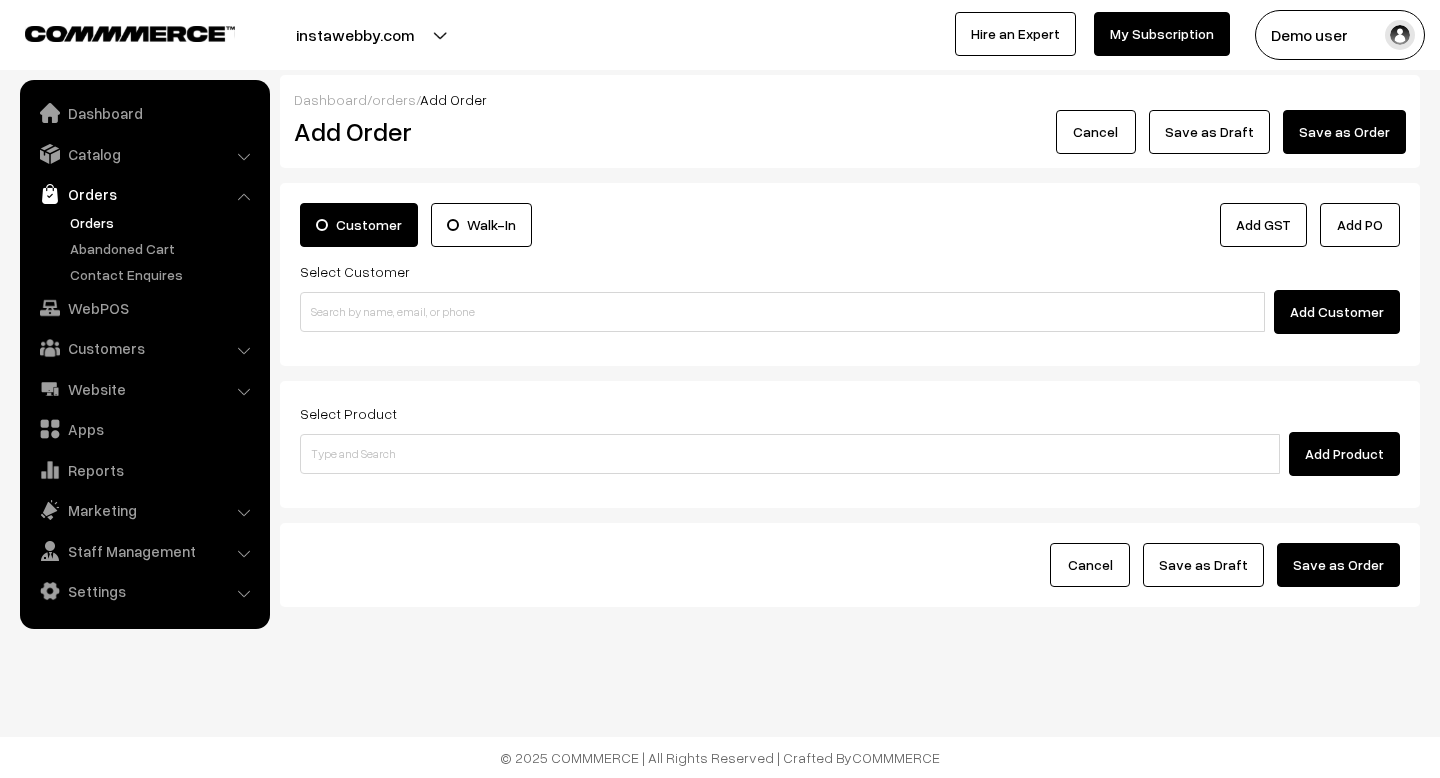 scroll, scrollTop: 0, scrollLeft: 0, axis: both 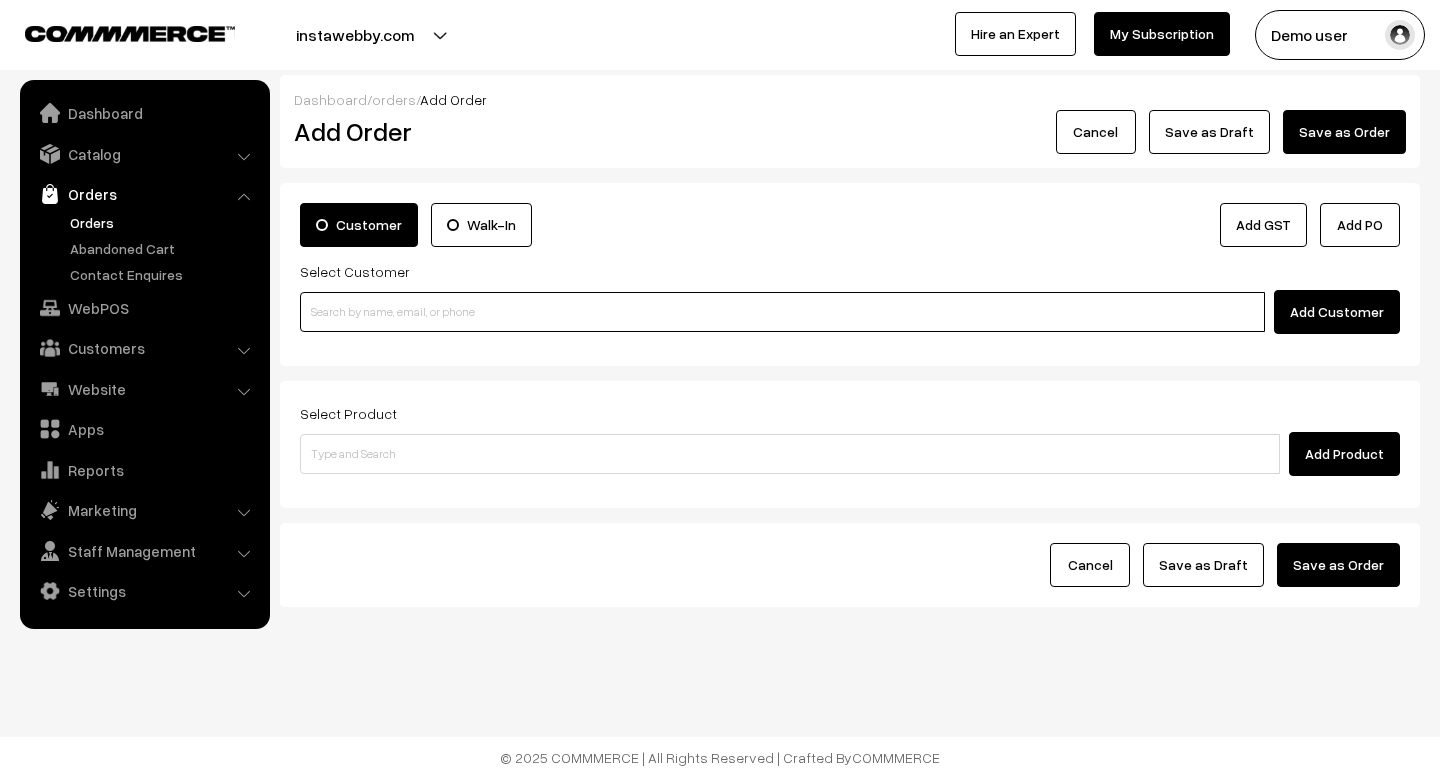 click at bounding box center [782, 312] 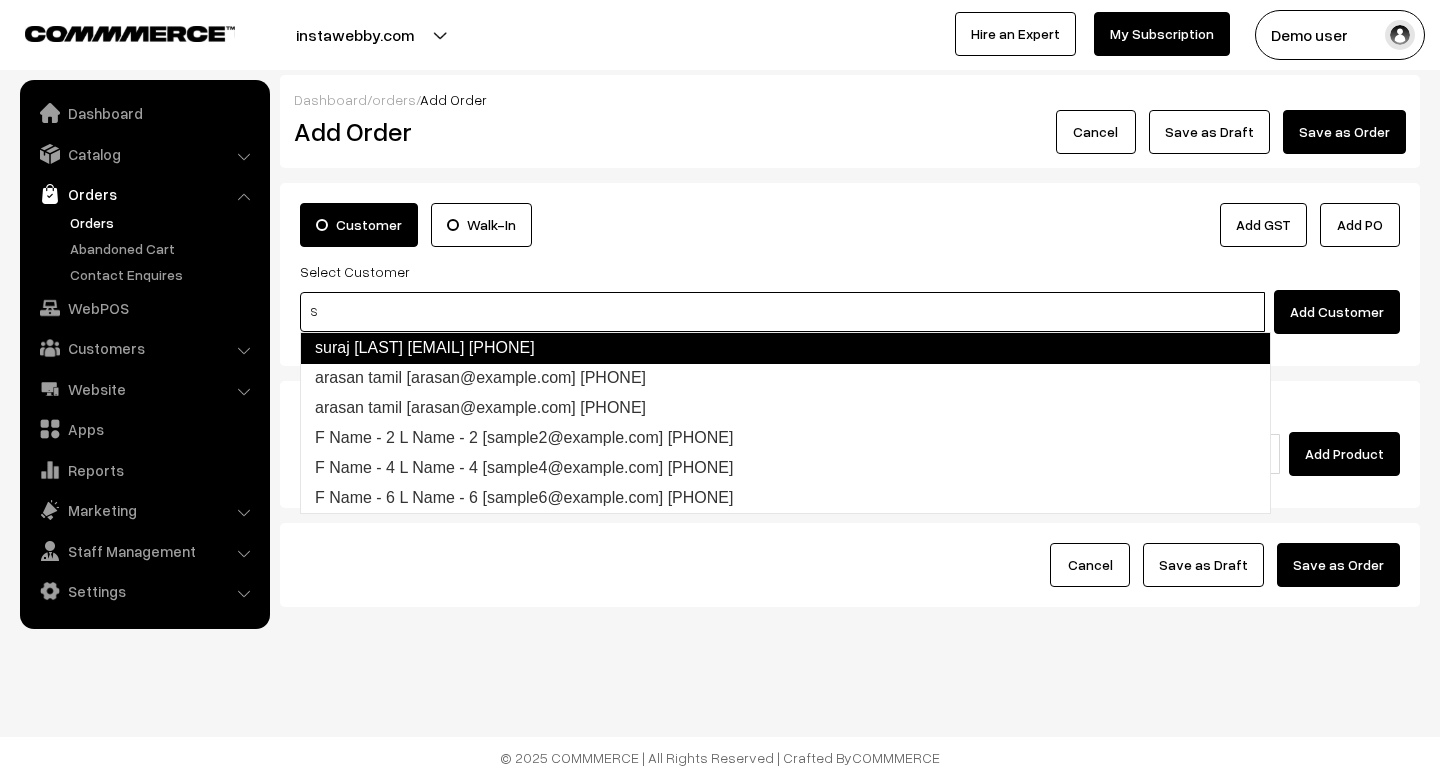click on "suraj [LAST] [EMAIL] [PHONE]" at bounding box center (785, 348) 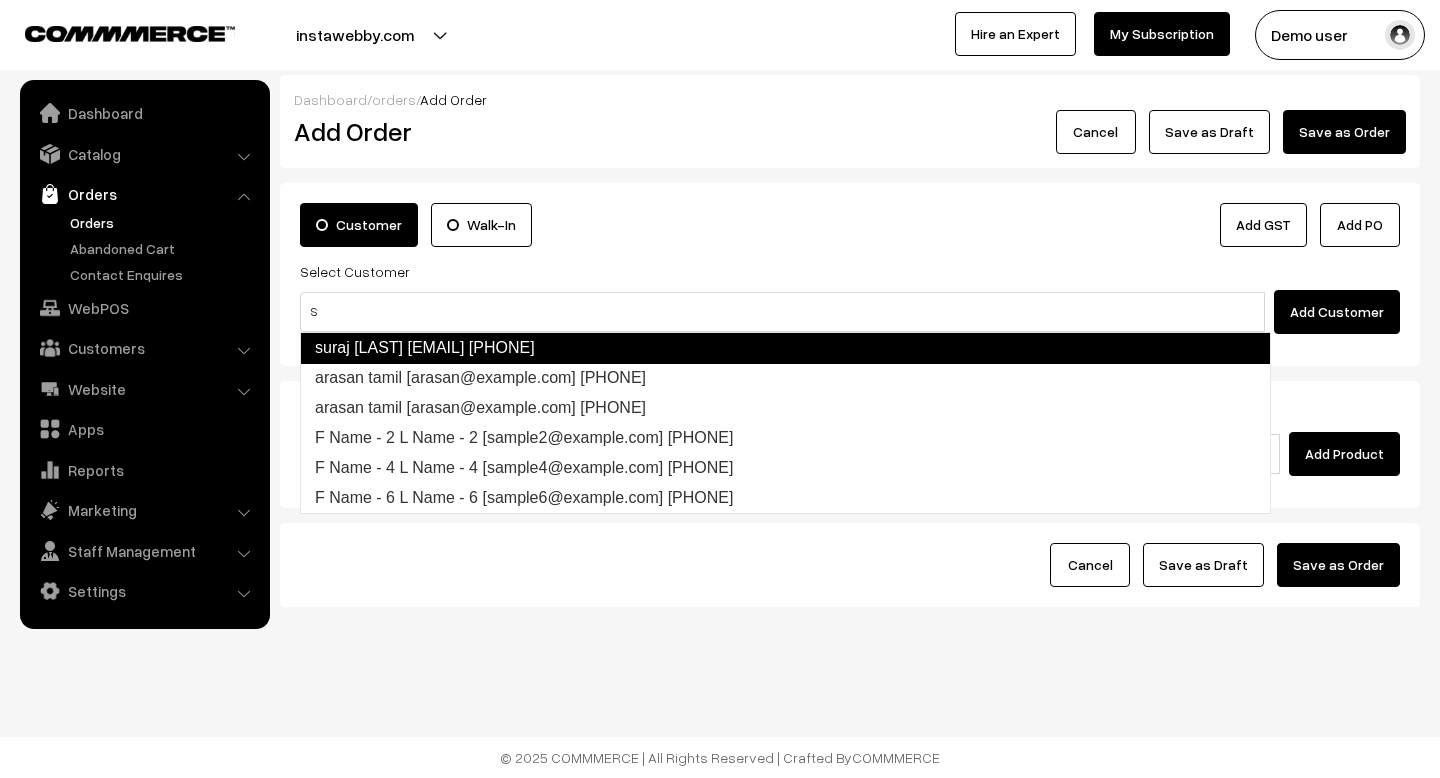 type 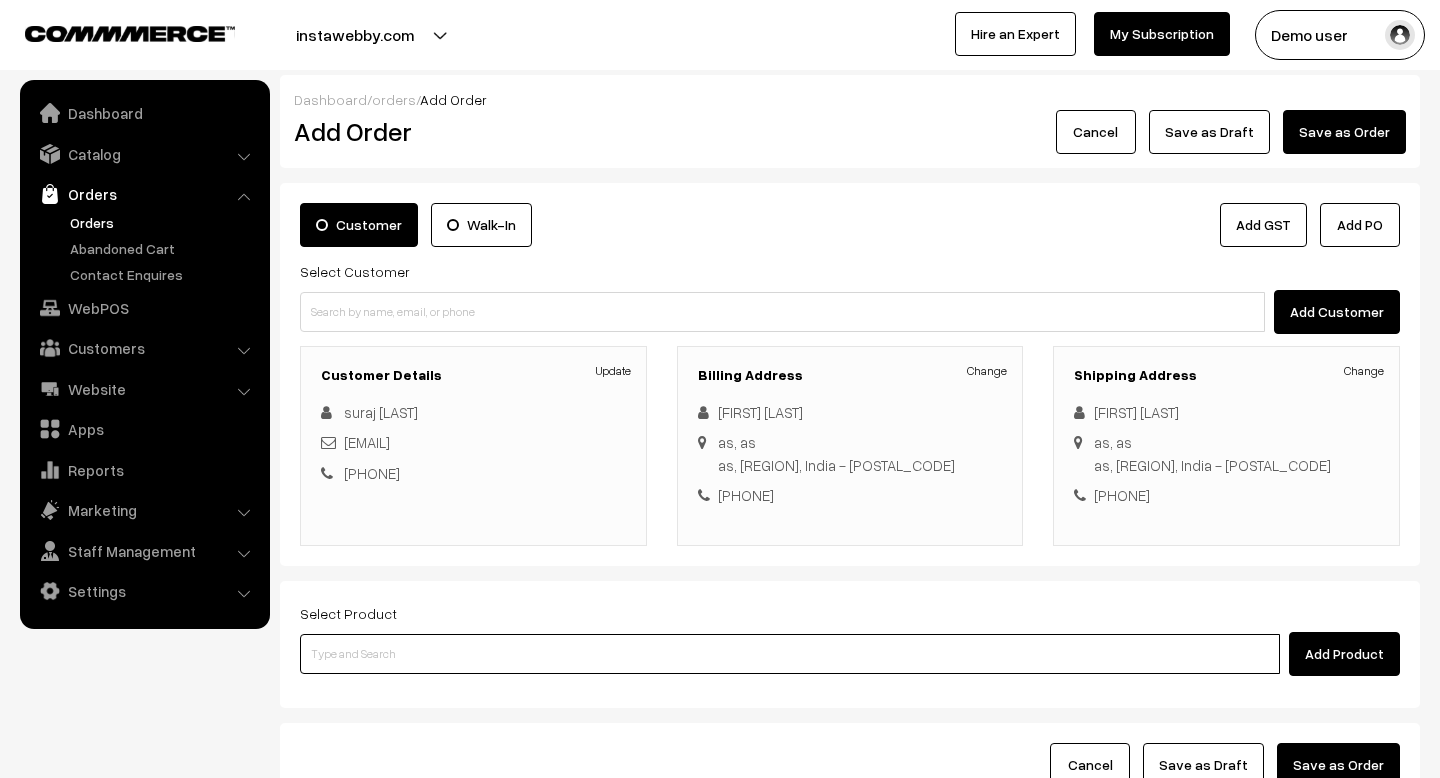 click at bounding box center (790, 654) 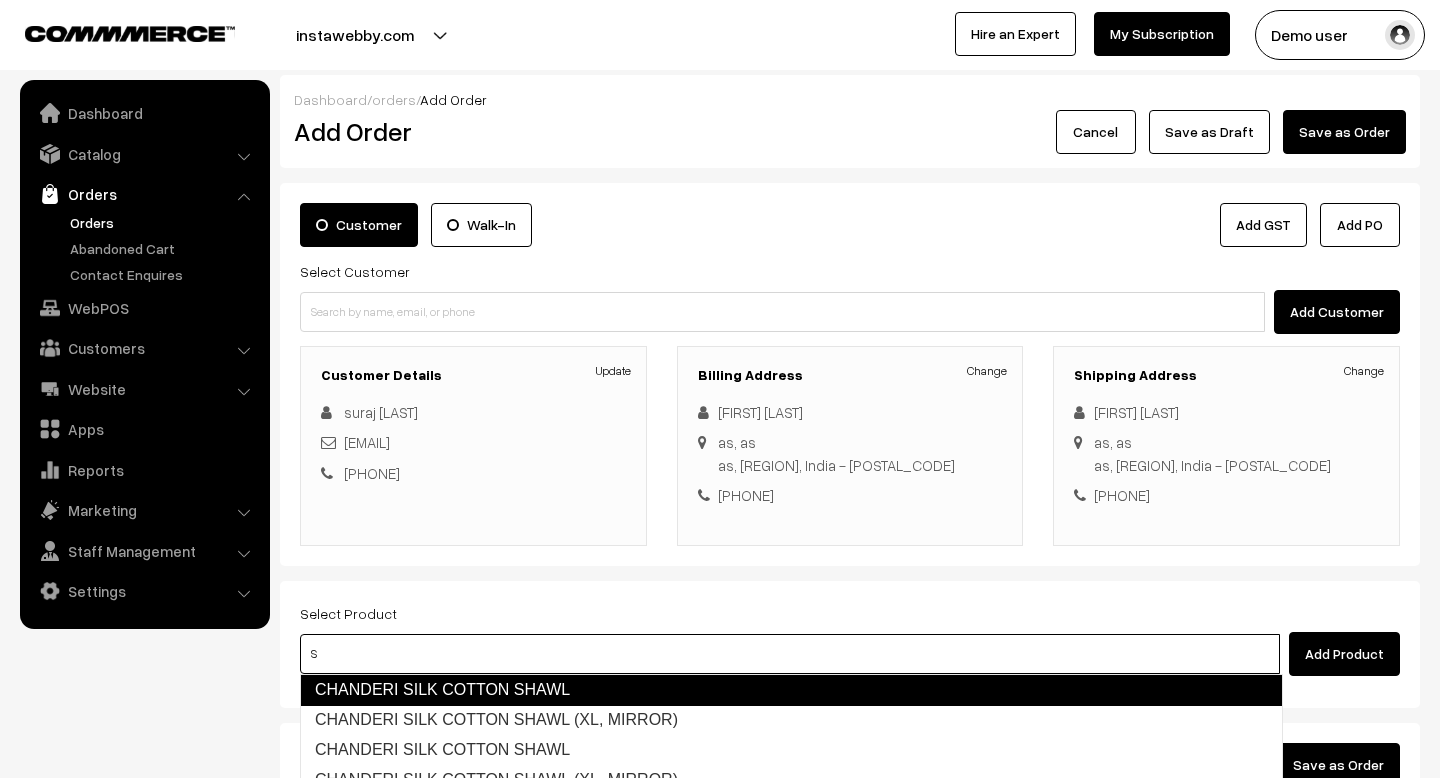 click on "CHANDERI SILK COTTON SHAWL" at bounding box center [791, 690] 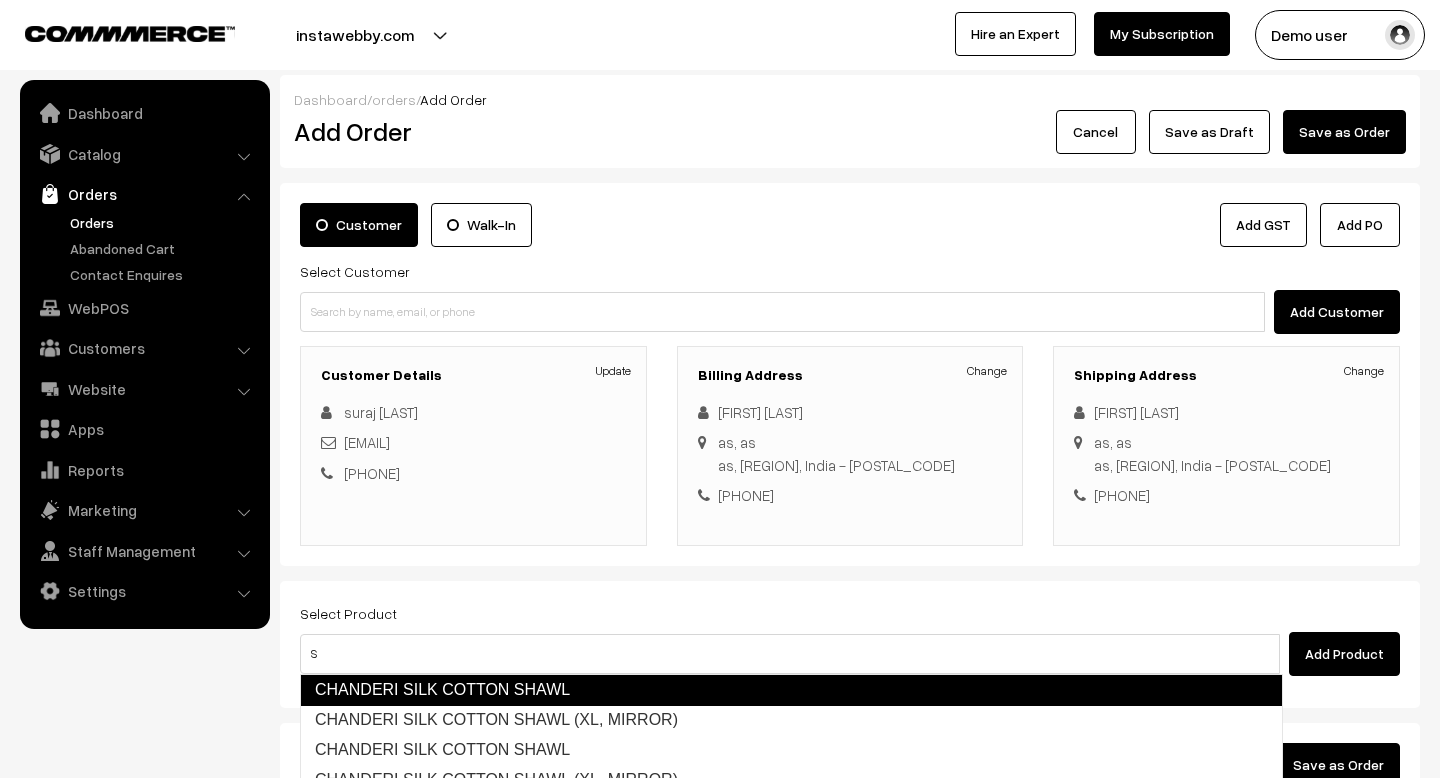 type 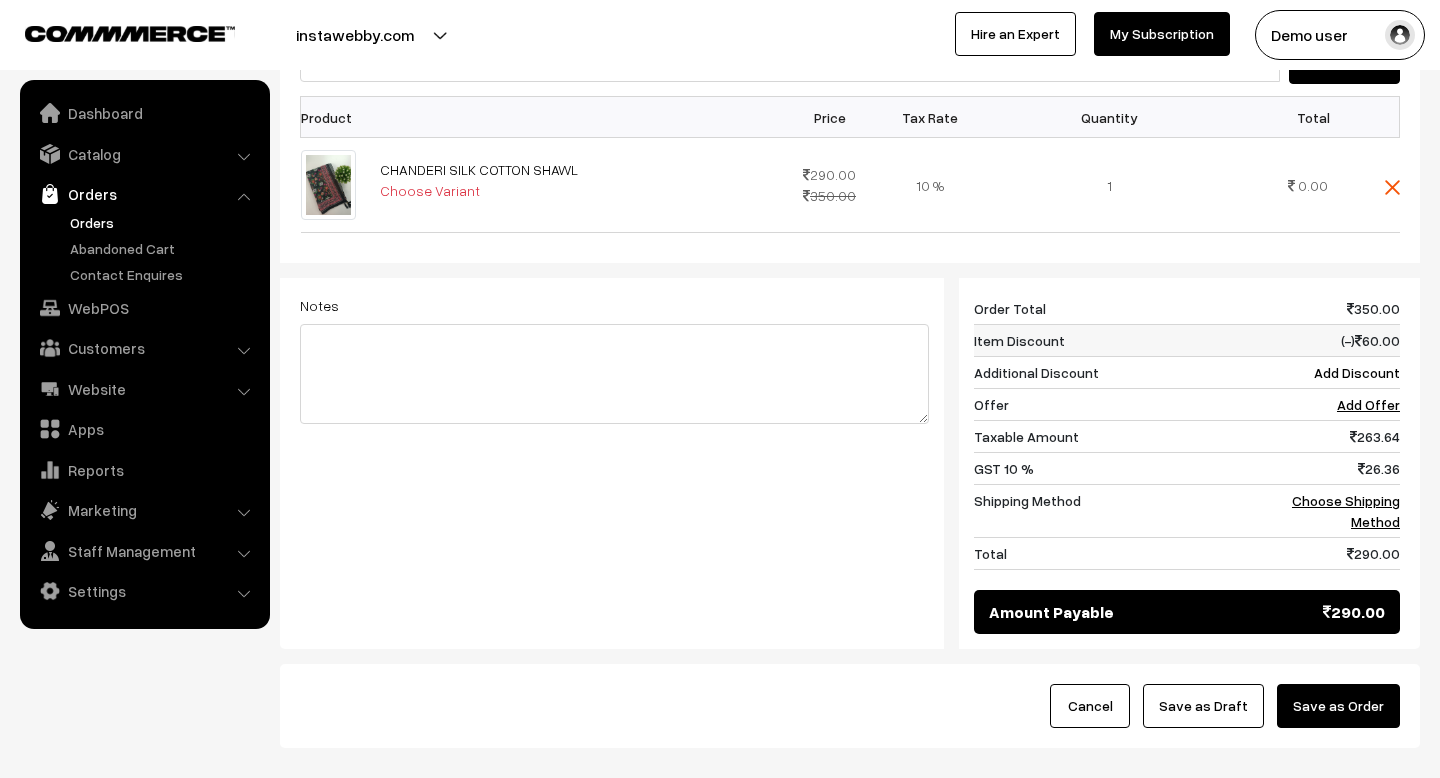 scroll, scrollTop: 707, scrollLeft: 0, axis: vertical 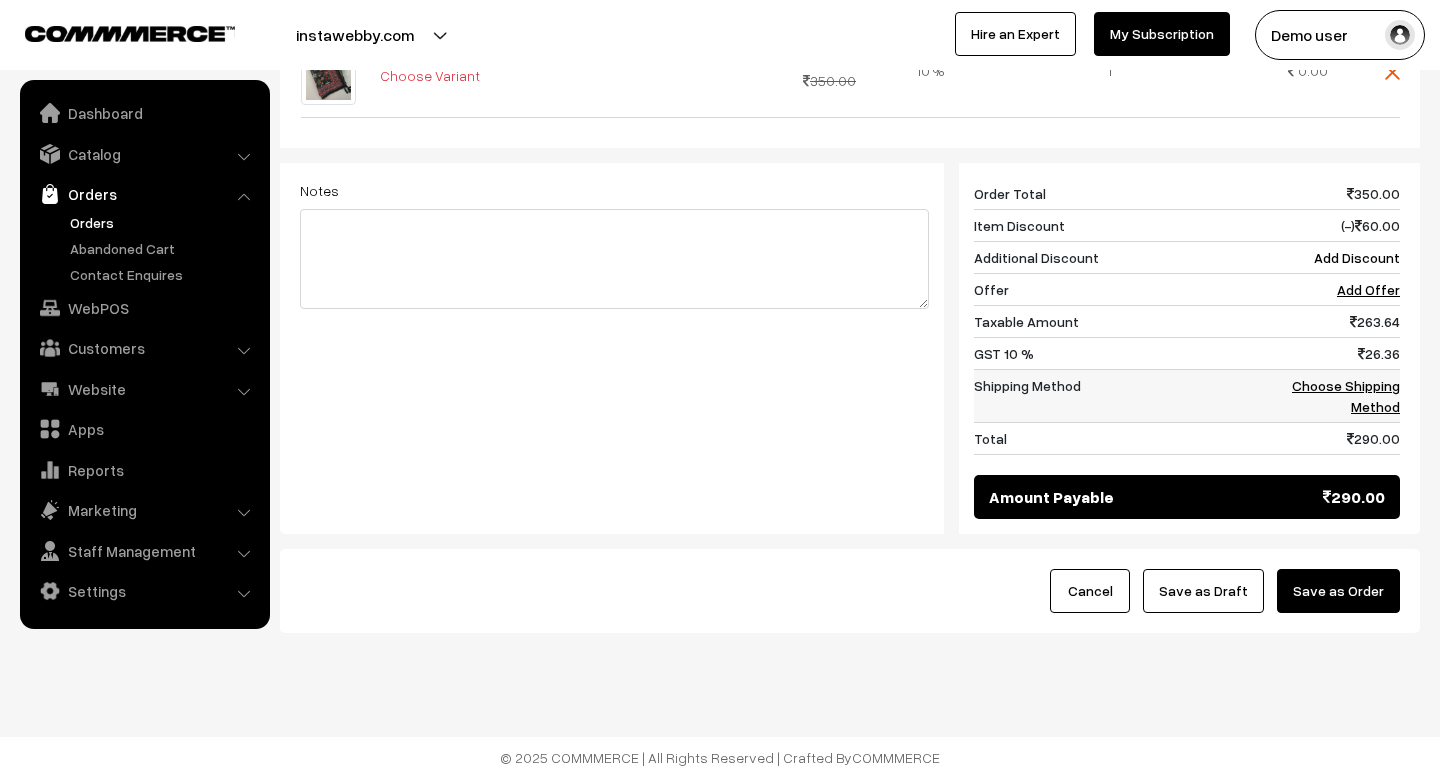 click on "Choose Shipping Method" at bounding box center [1346, 396] 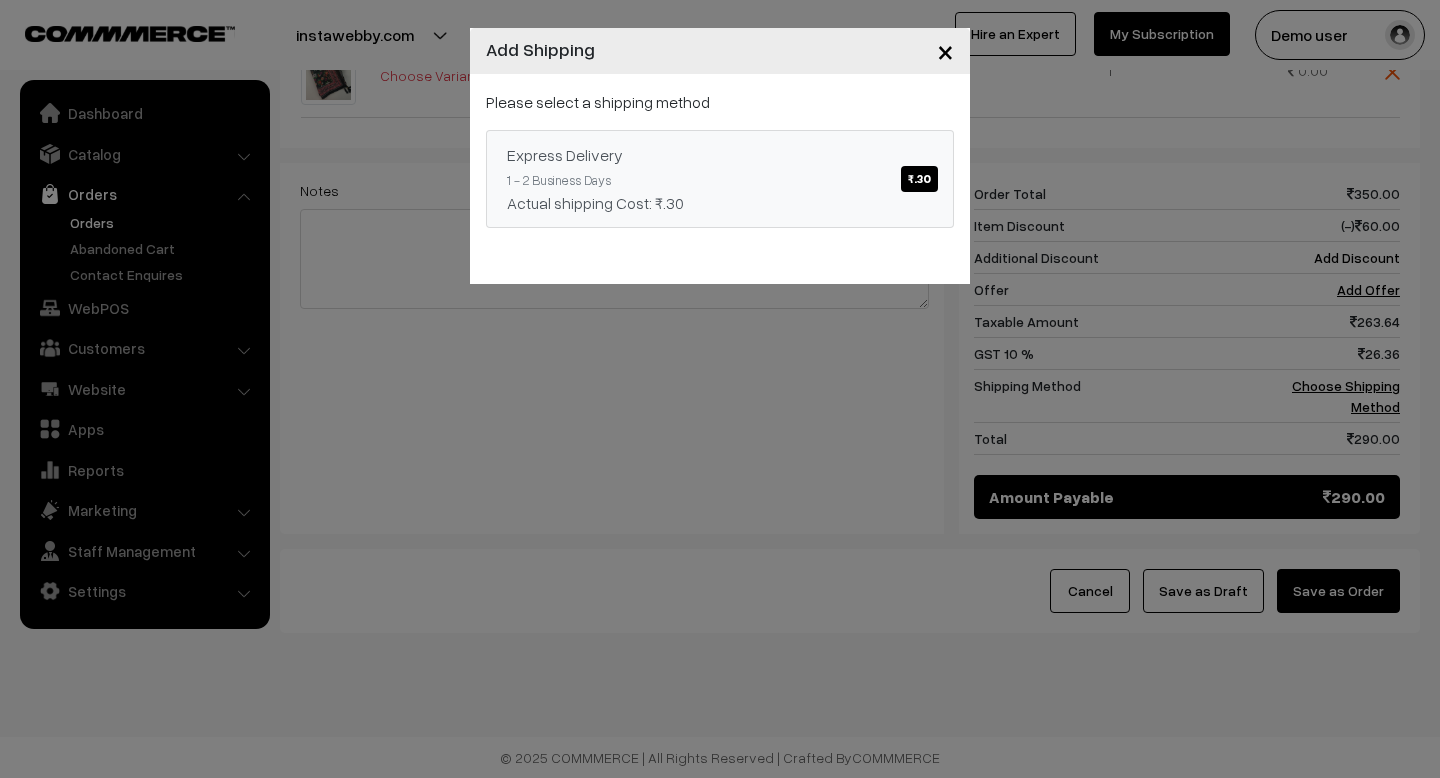 click on "Express Delivery
₹.30
1 - 2 Business Days Actual shipping Cost: ₹.30" at bounding box center (720, 179) 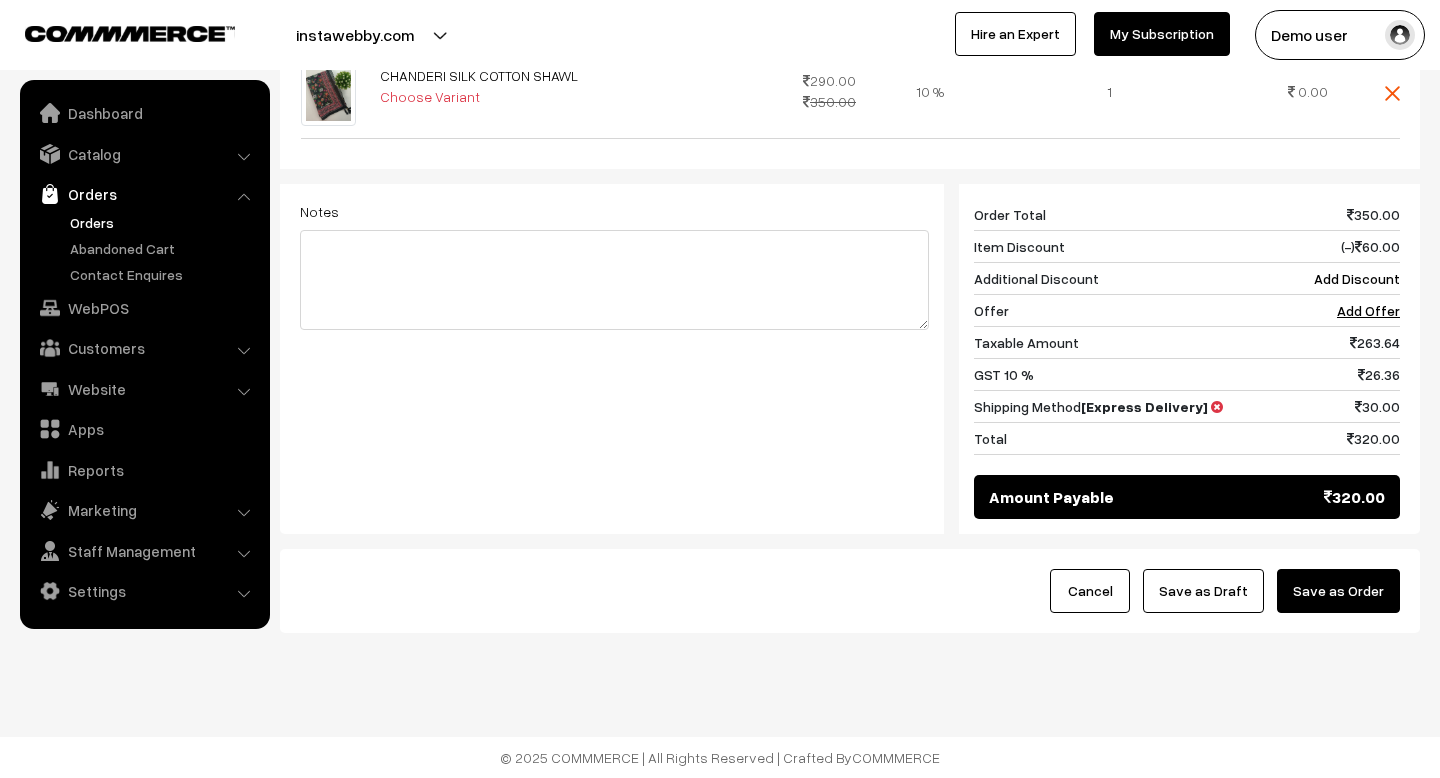 scroll, scrollTop: 686, scrollLeft: 0, axis: vertical 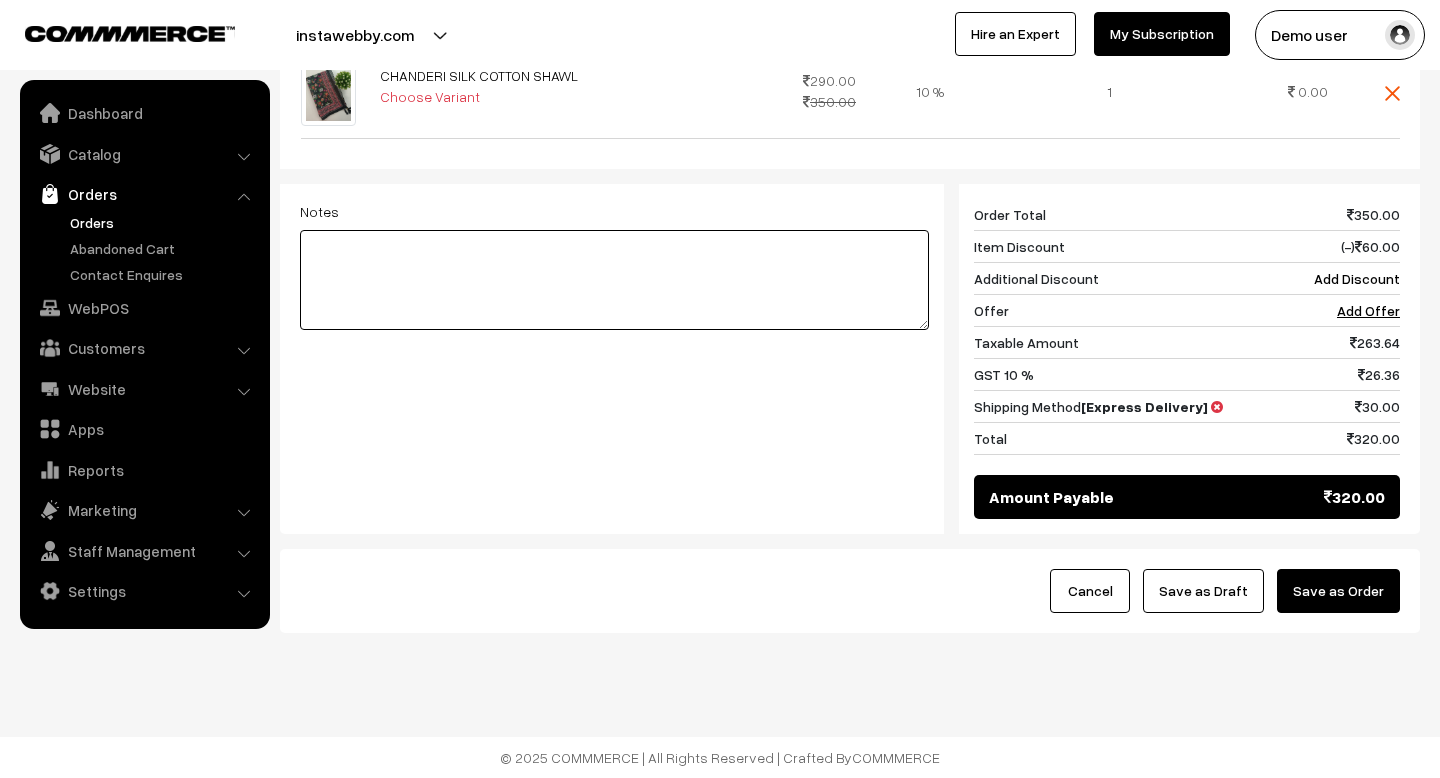 click at bounding box center [614, 280] 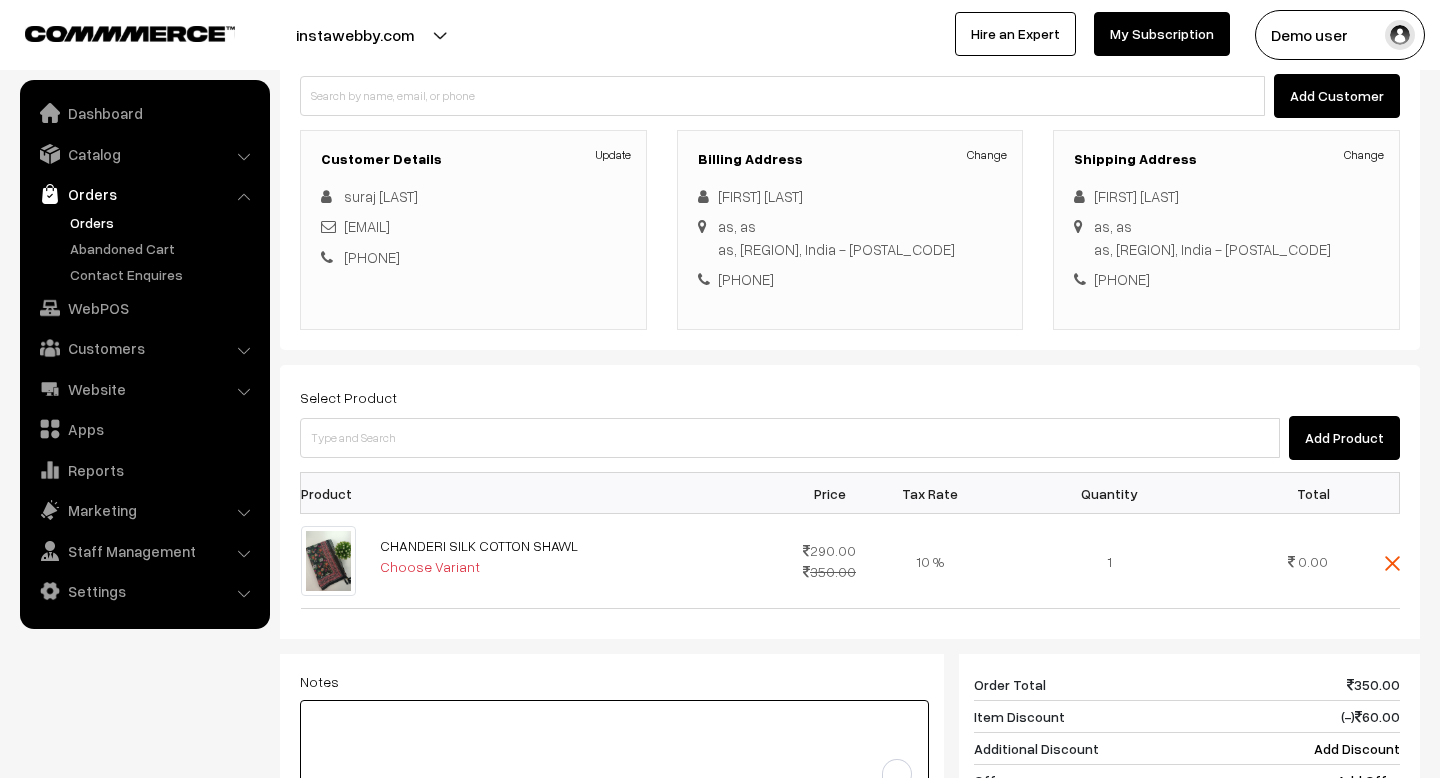 scroll, scrollTop: 0, scrollLeft: 0, axis: both 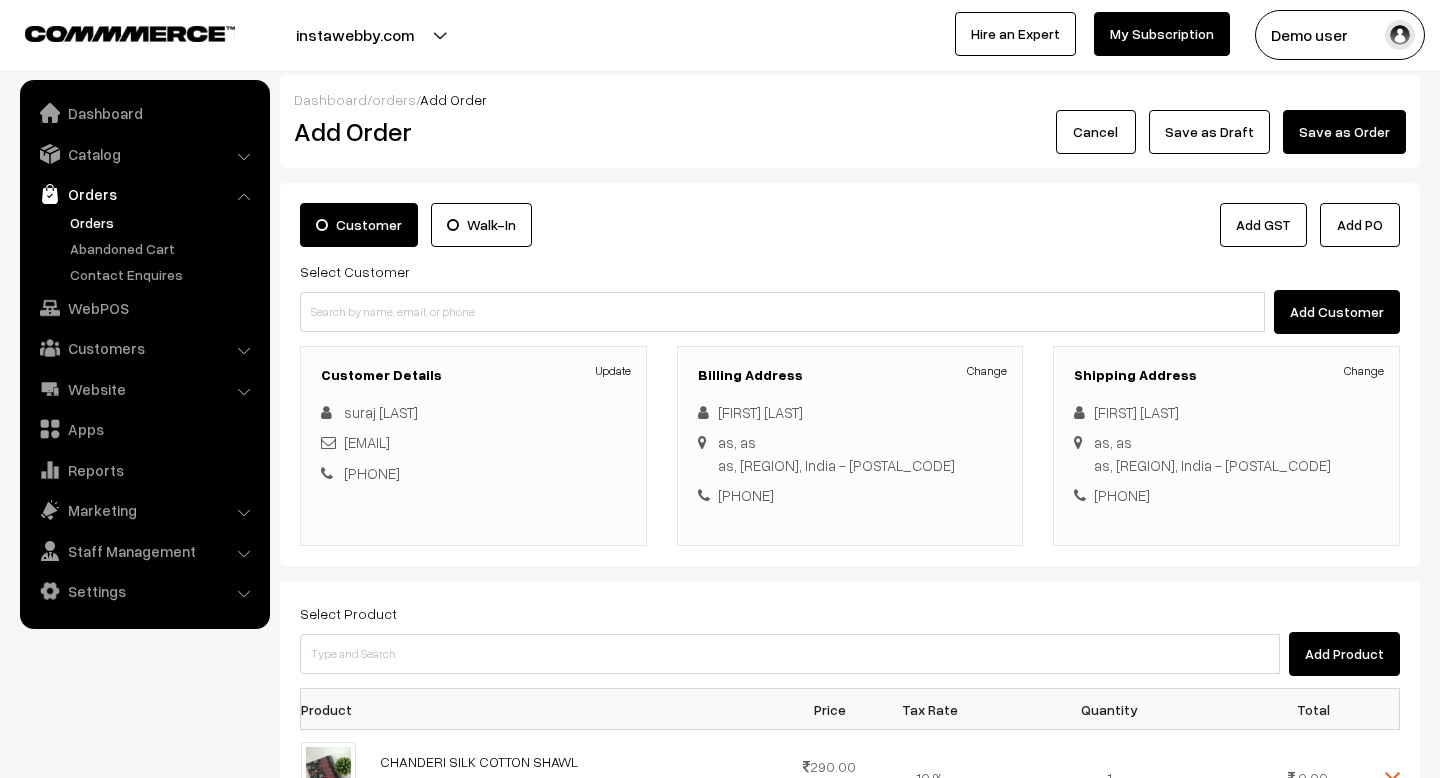 click on "Customer Details
Update
suraj [LAST]
[EMAIL]
[PHONE]" at bounding box center (473, 446) 